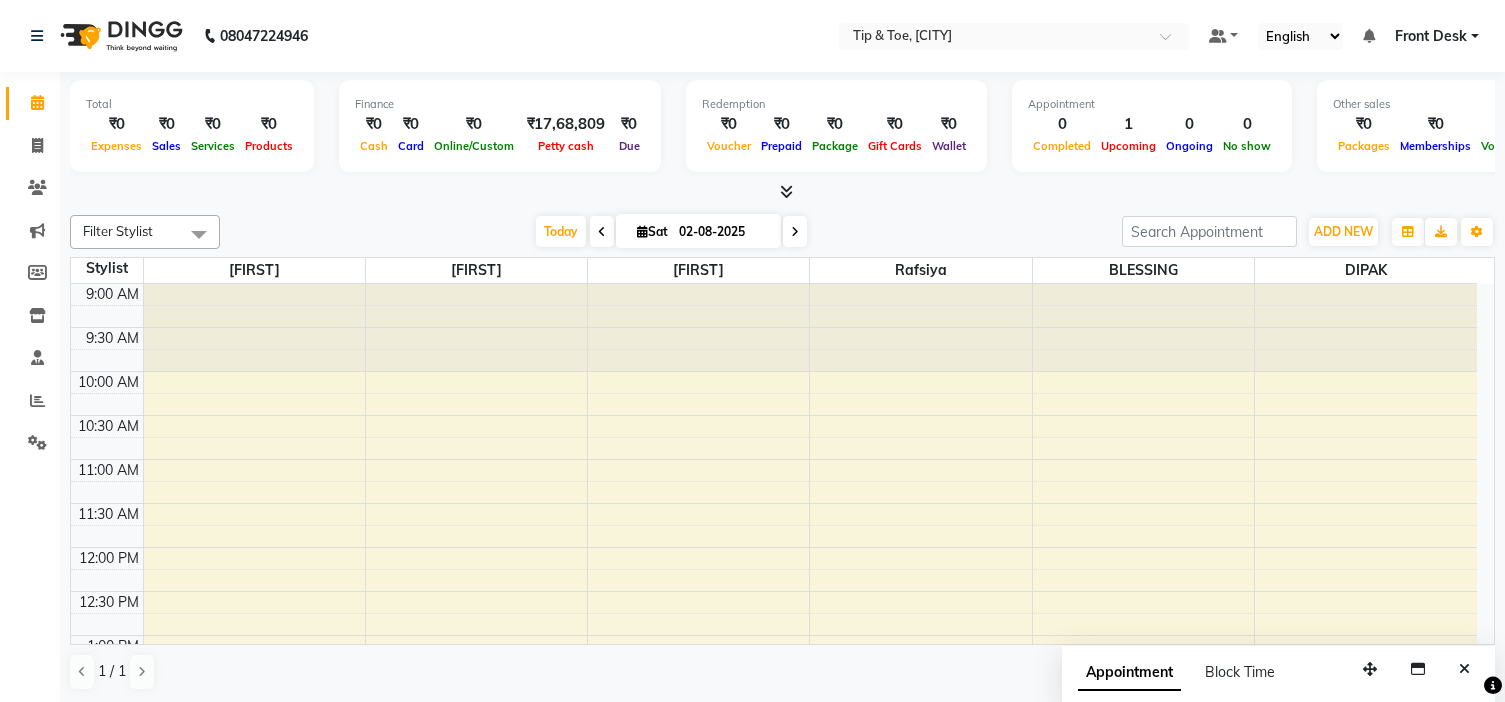 scroll, scrollTop: 0, scrollLeft: 0, axis: both 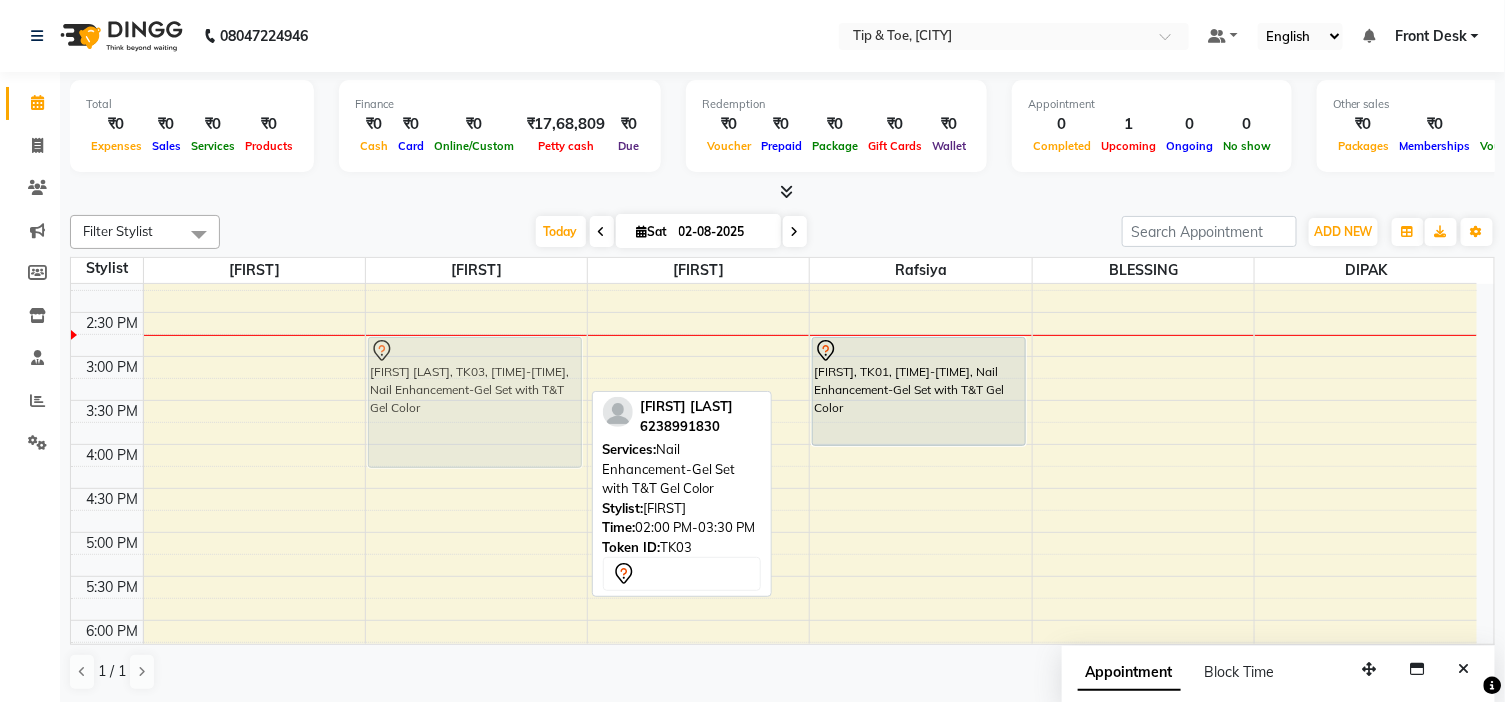 drag, startPoint x: 482, startPoint y: 384, endPoint x: 498, endPoint y: 445, distance: 63.06346 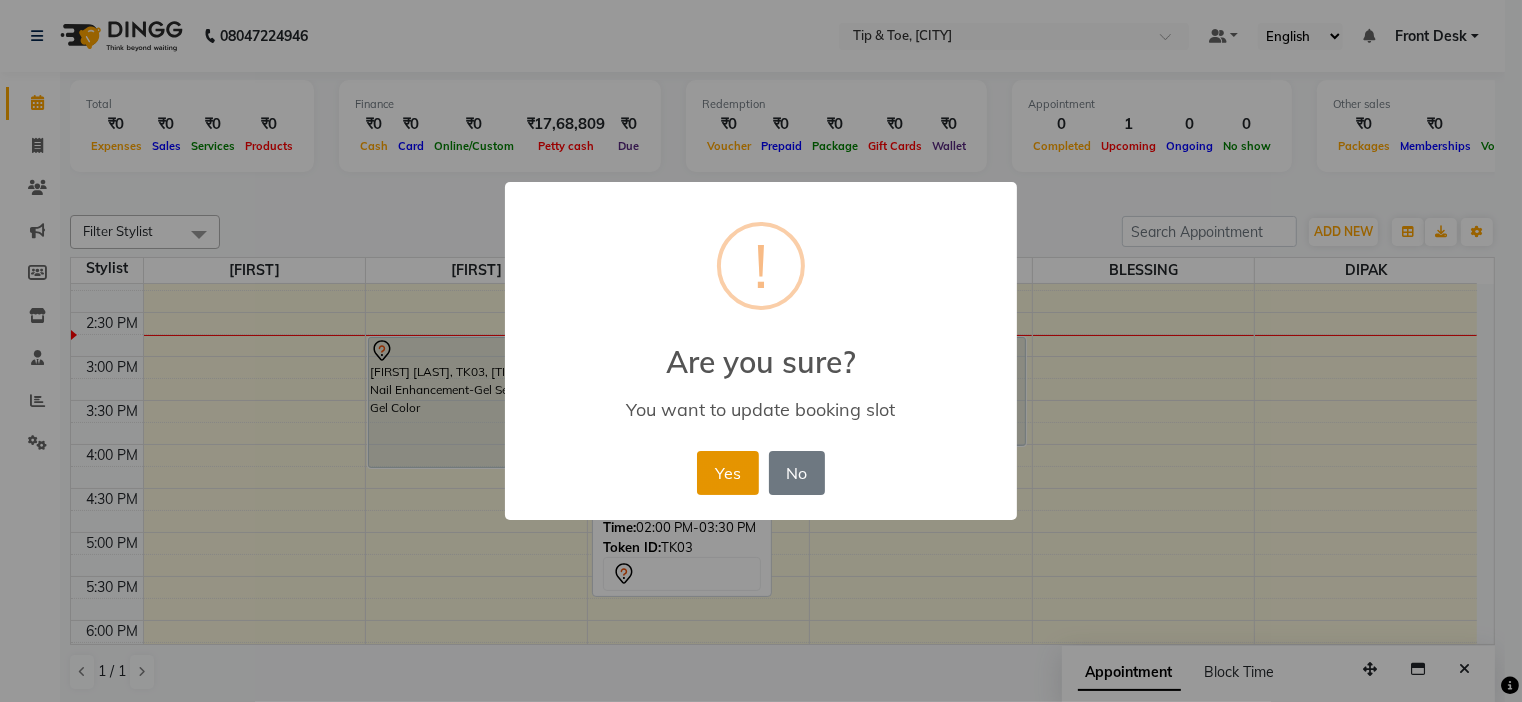 click on "Yes" at bounding box center (727, 473) 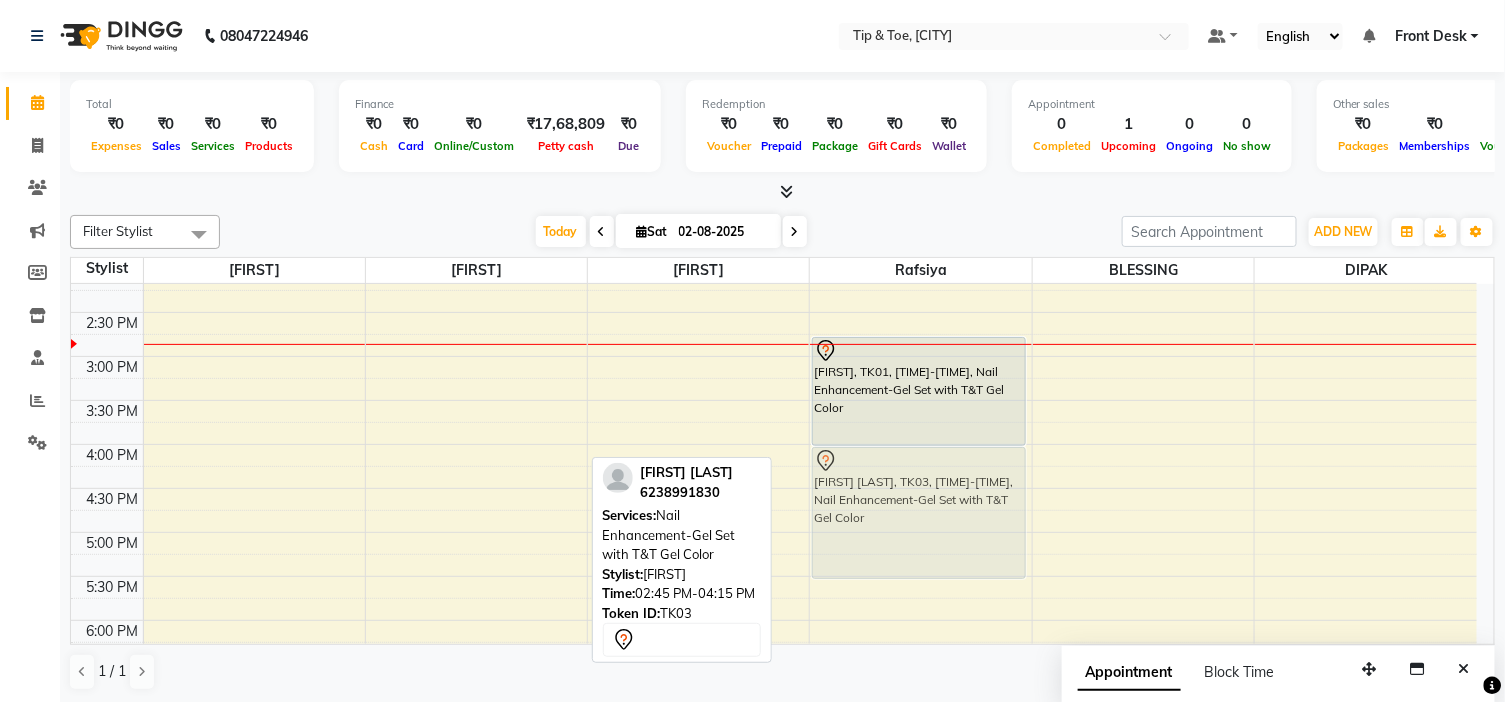 drag, startPoint x: 524, startPoint y: 418, endPoint x: 902, endPoint y: 527, distance: 393.40182 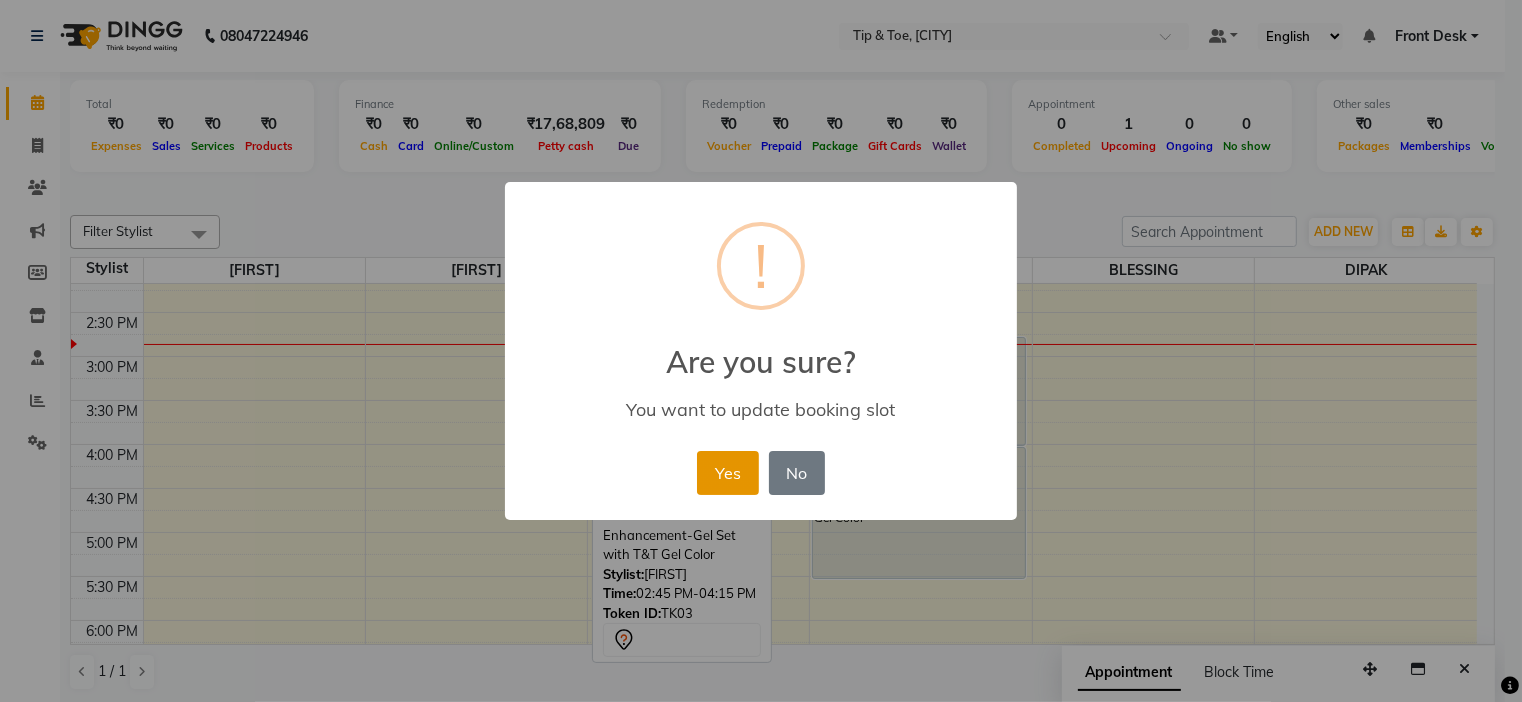 click on "Yes" at bounding box center [727, 473] 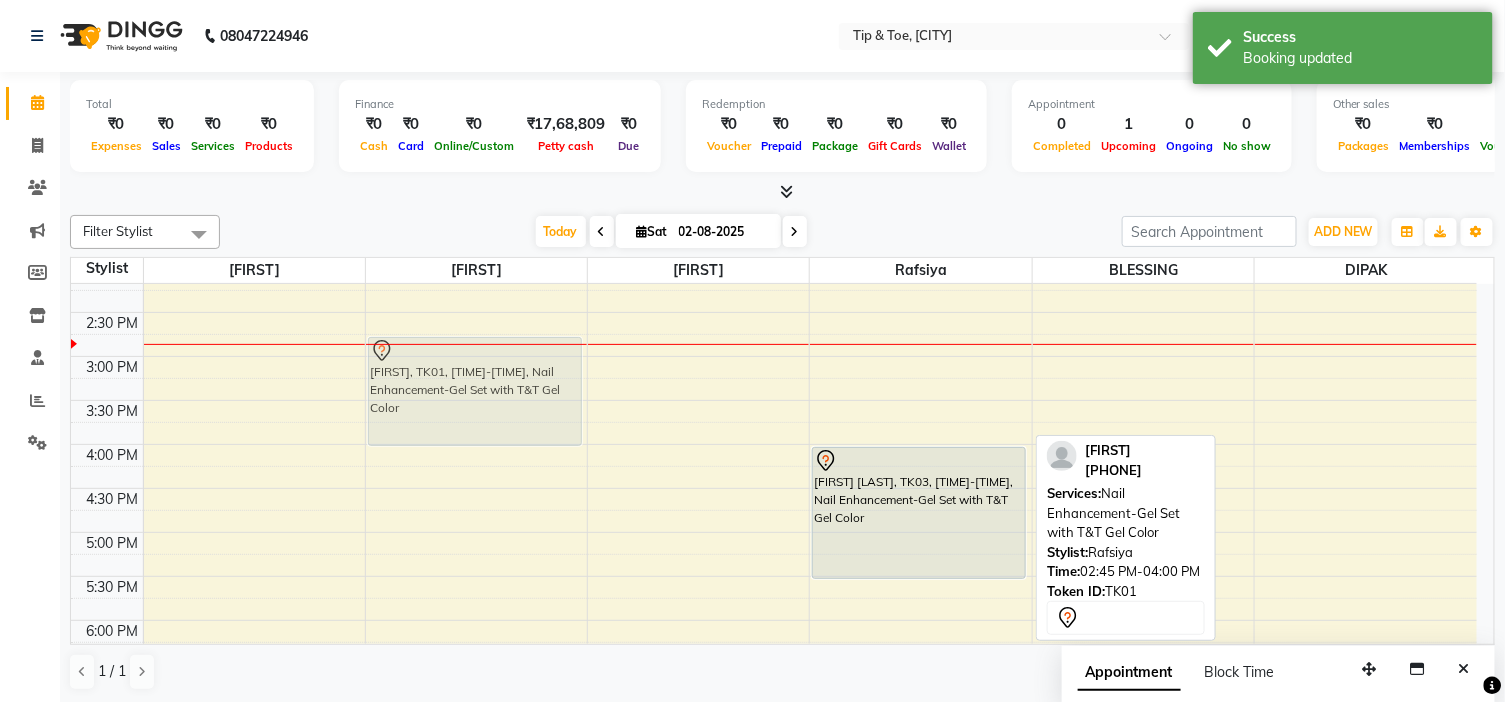 drag, startPoint x: 896, startPoint y: 397, endPoint x: 508, endPoint y: 391, distance: 388.0464 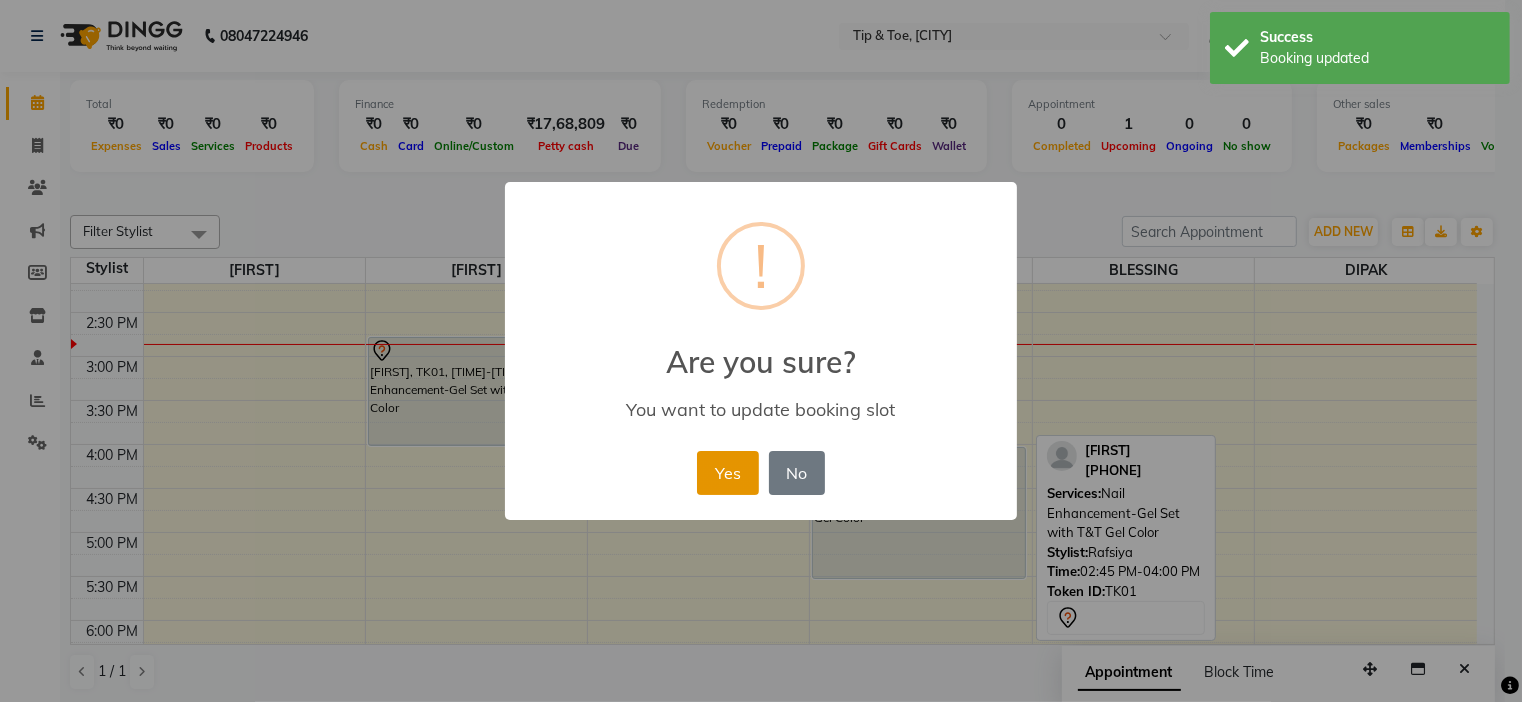 click on "Yes" at bounding box center [727, 473] 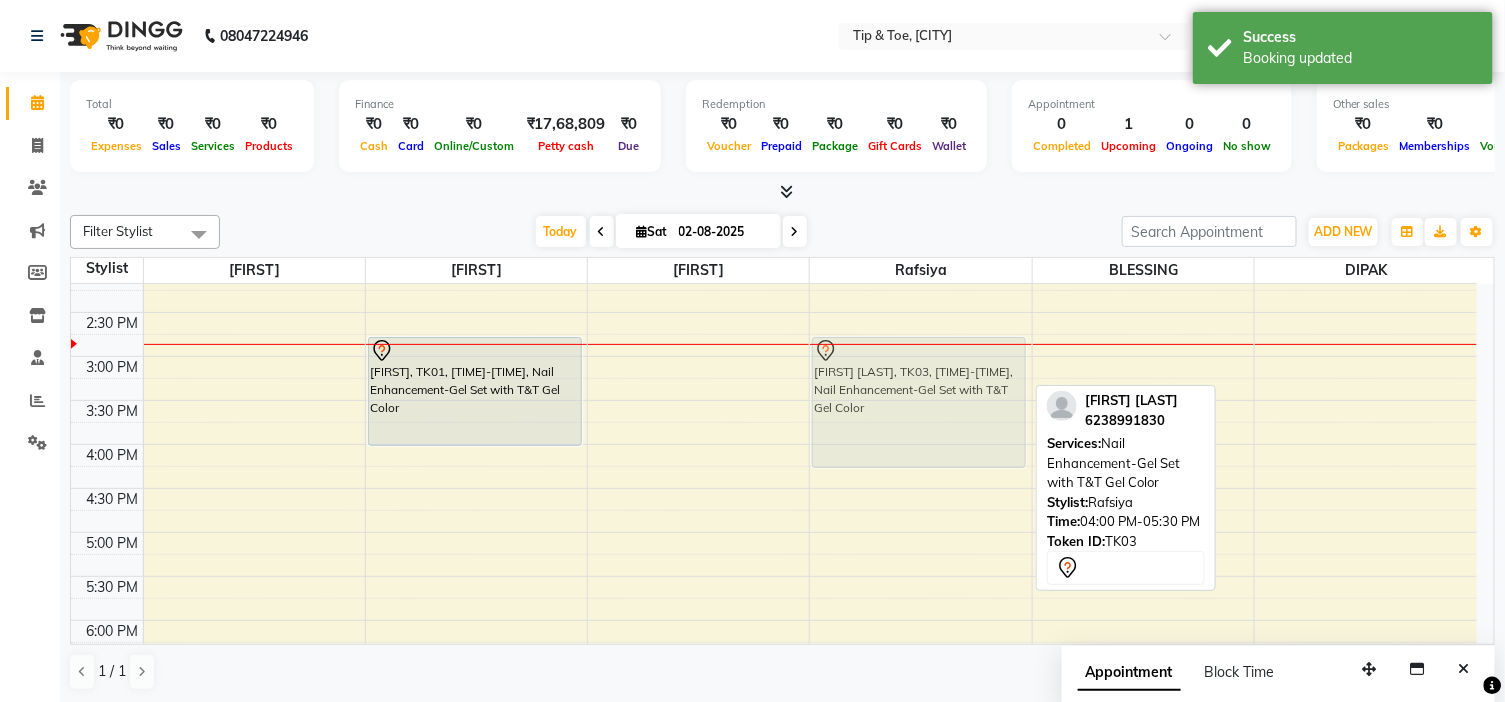 drag, startPoint x: 870, startPoint y: 474, endPoint x: 872, endPoint y: 372, distance: 102.01961 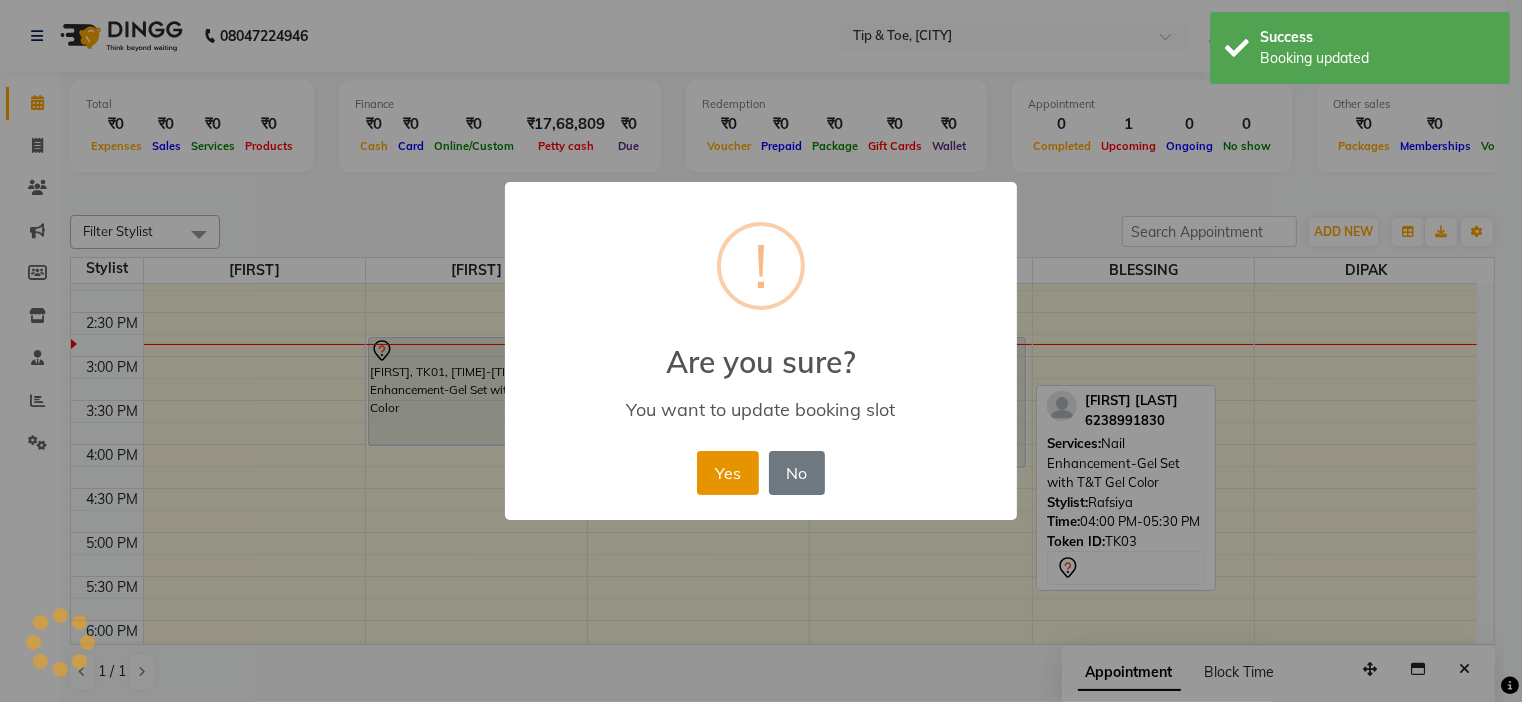 click on "Yes" at bounding box center (727, 473) 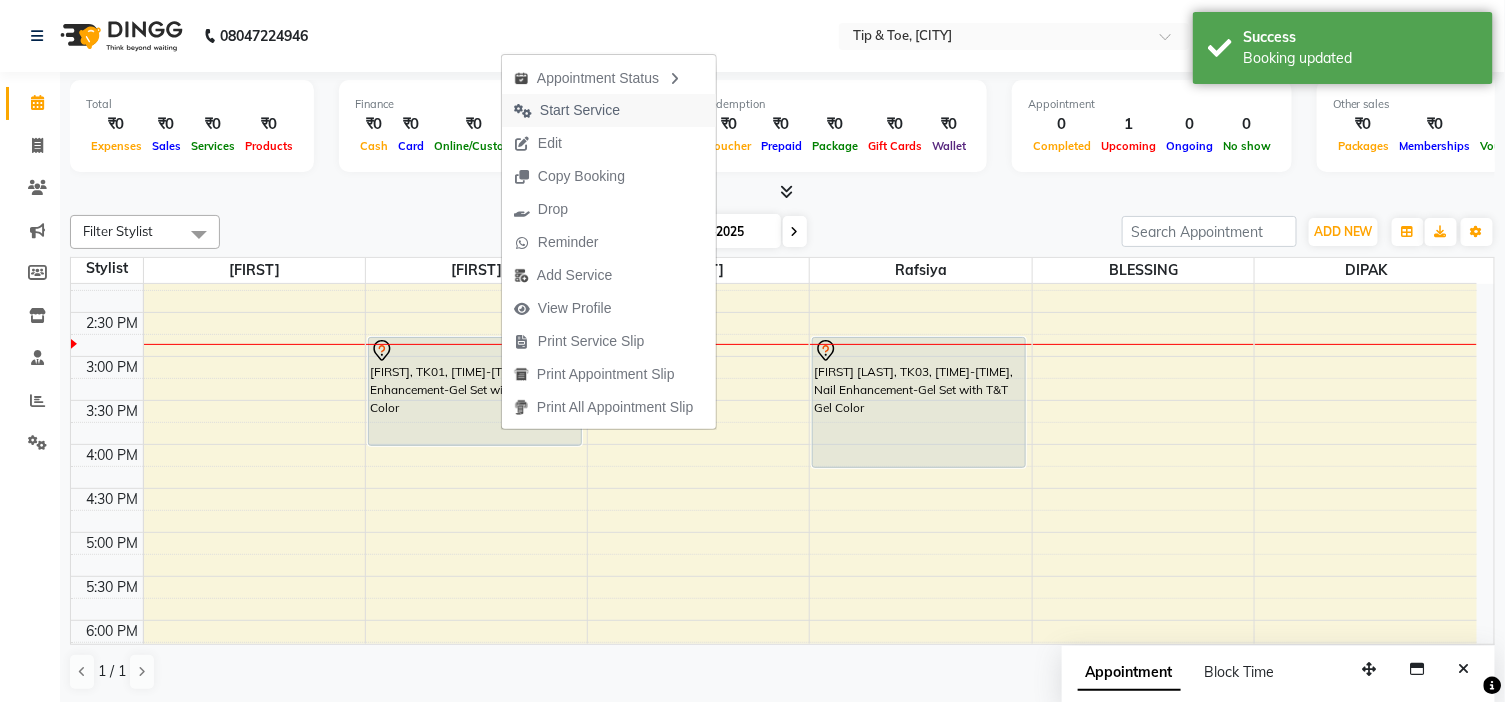 click on "Start Service" at bounding box center [580, 110] 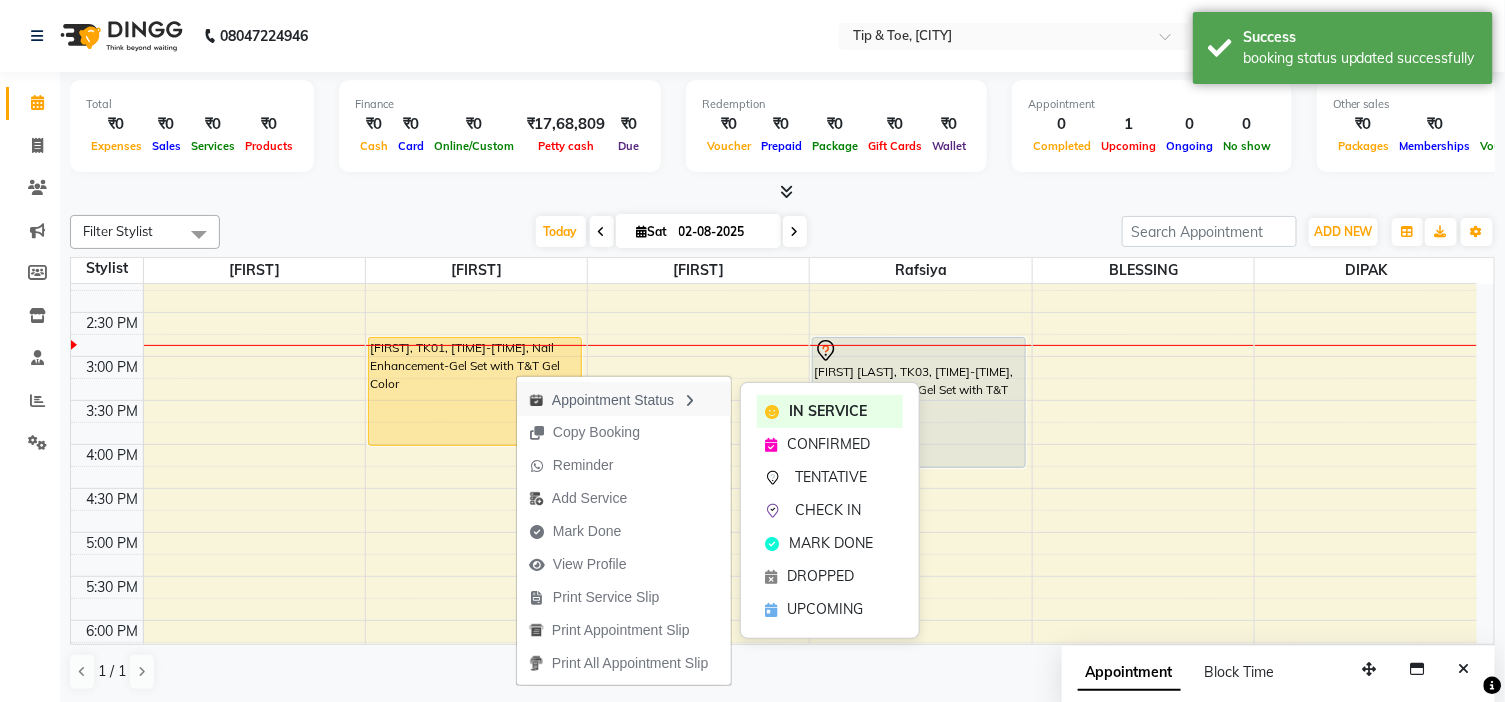 click on "Appointment Status" at bounding box center (624, 399) 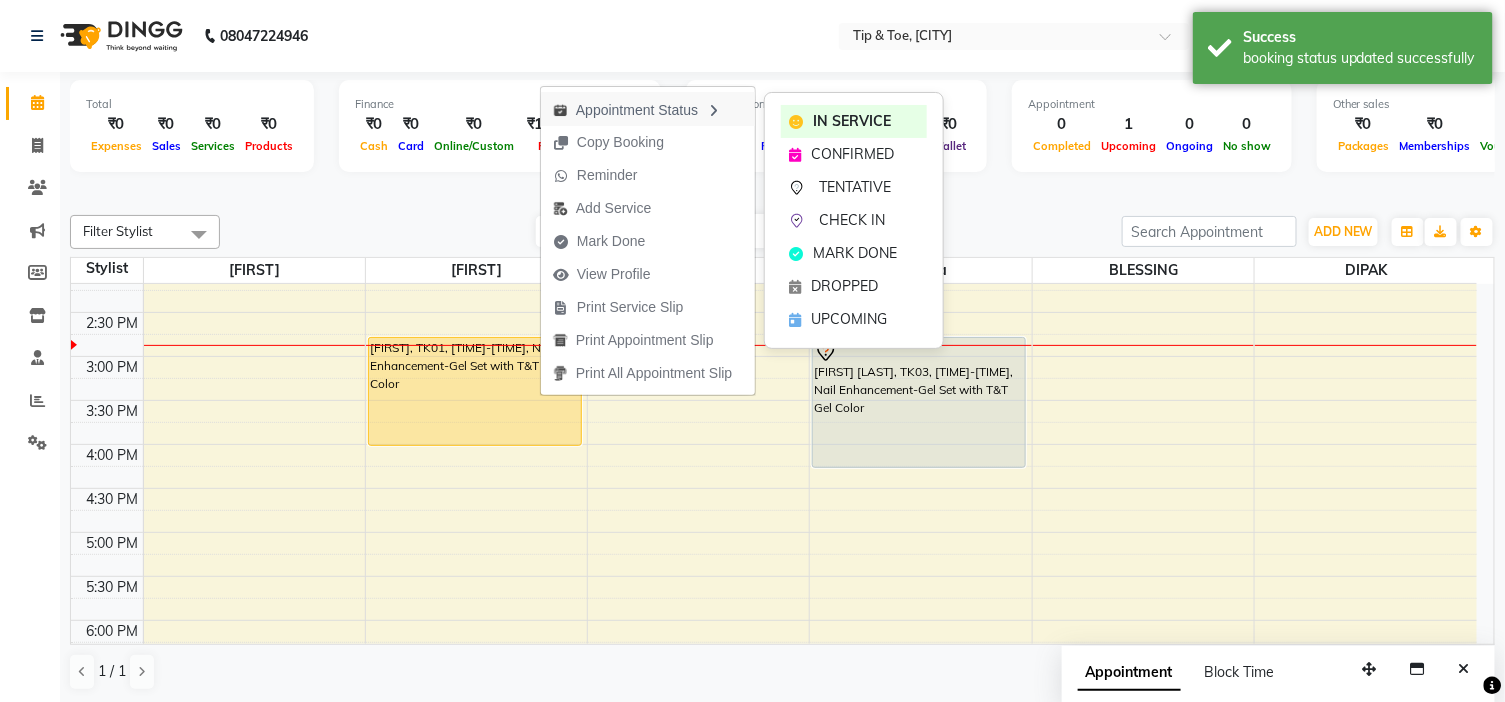 click on "Appointment Status" at bounding box center (648, 109) 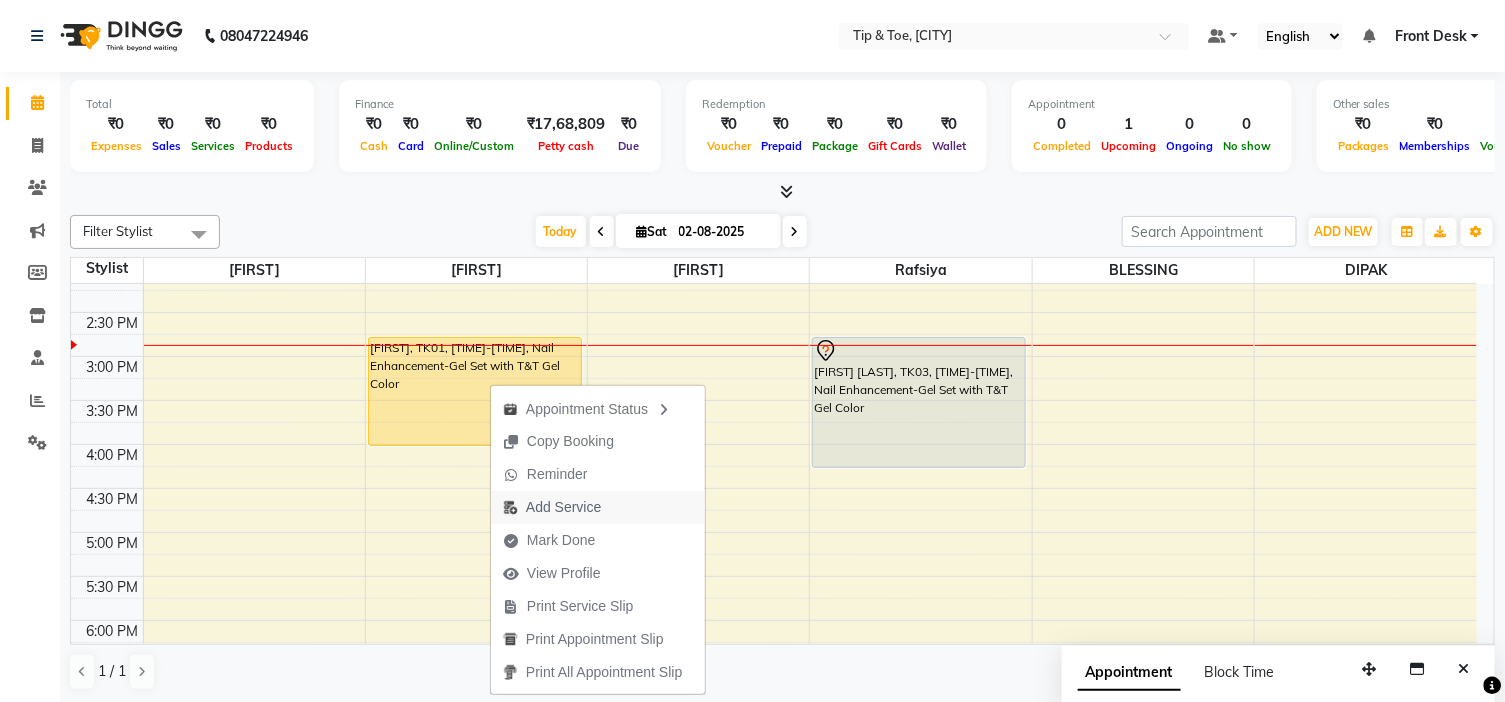 click on "Add Service" at bounding box center (563, 507) 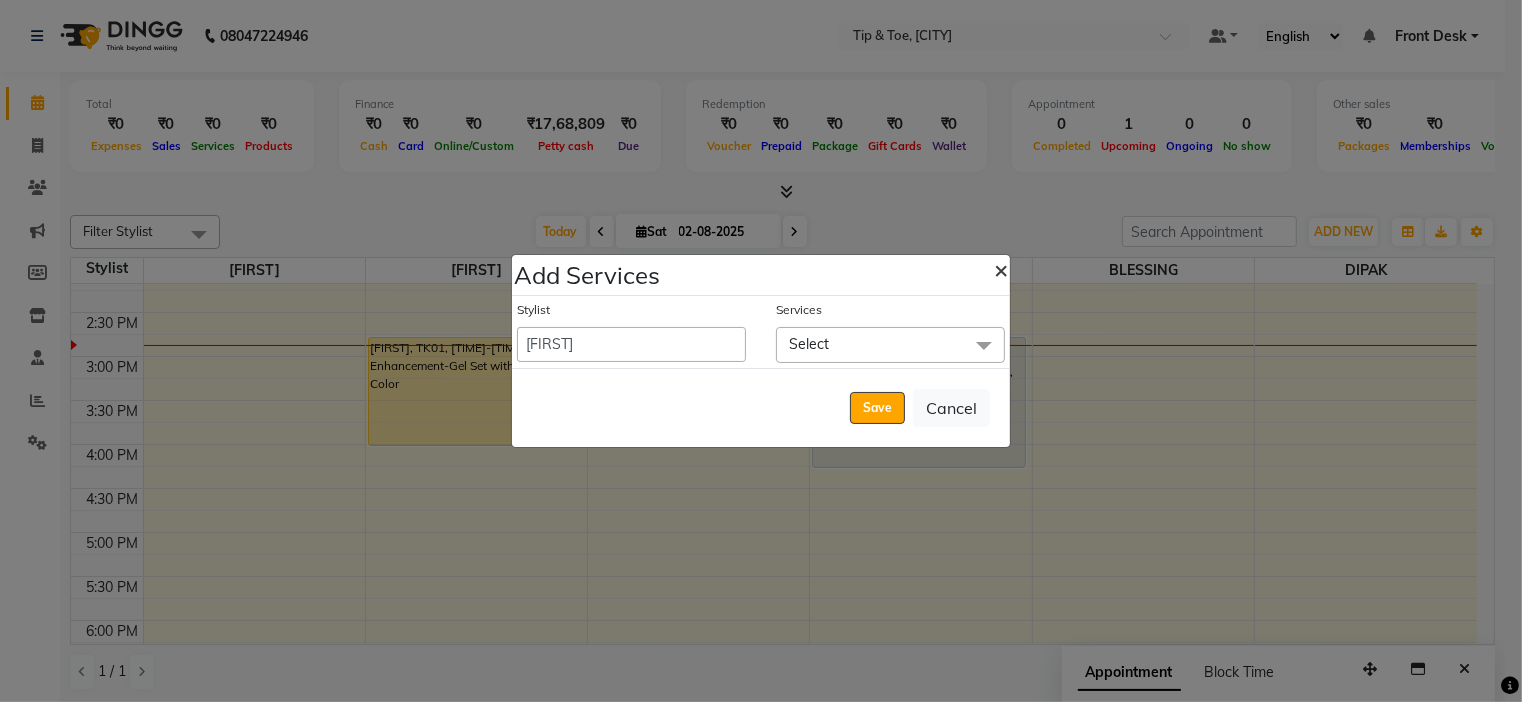 click on "×" 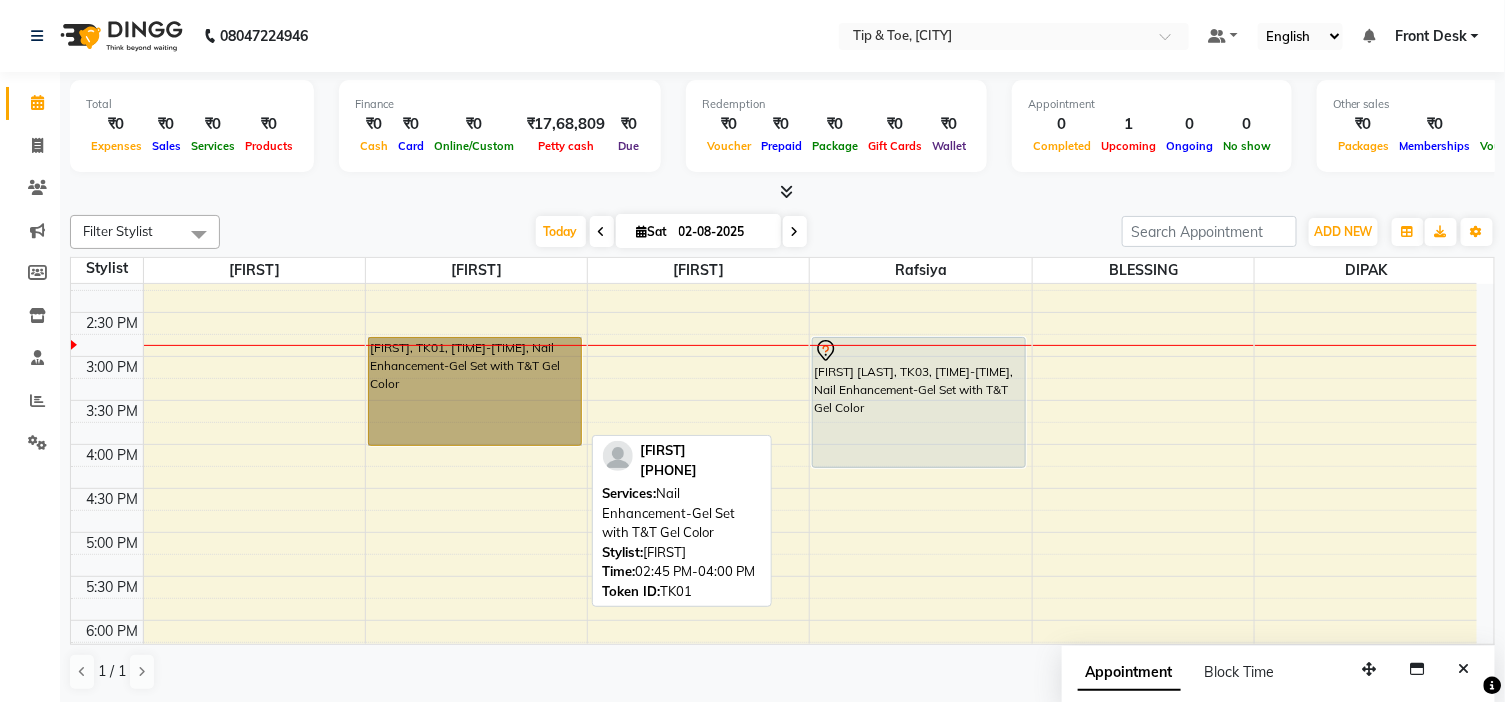 drag, startPoint x: 583, startPoint y: 404, endPoint x: 550, endPoint y: 411, distance: 33.734257 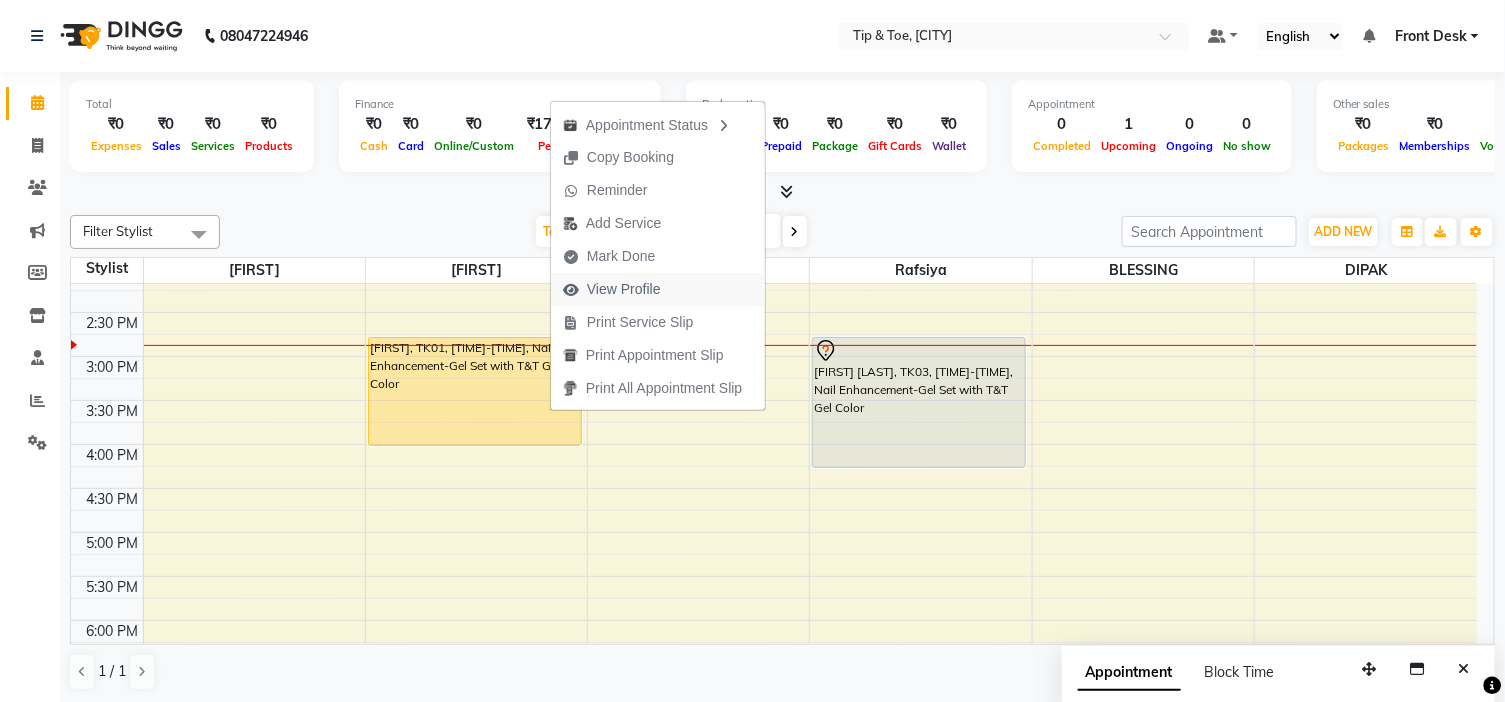 click on "View Profile" at bounding box center (624, 289) 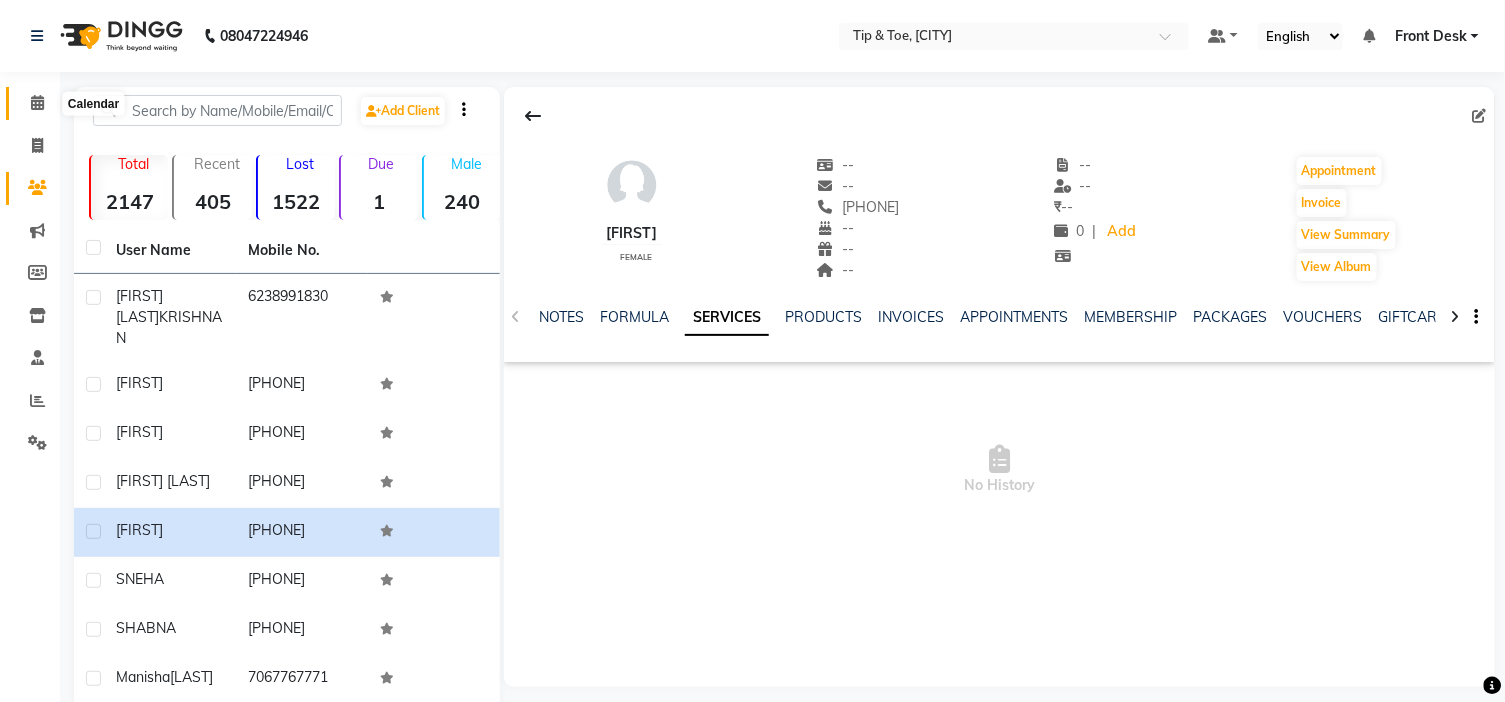 click 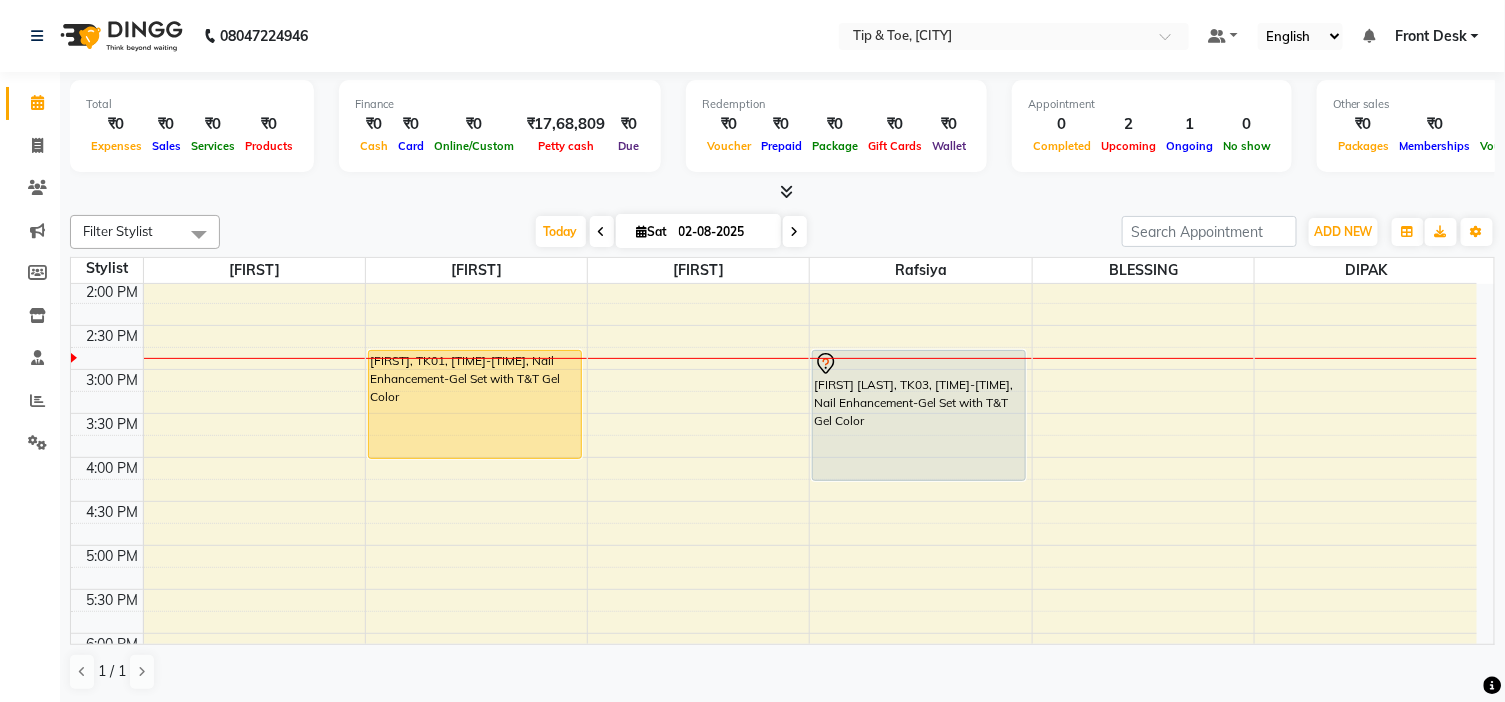 scroll, scrollTop: 444, scrollLeft: 0, axis: vertical 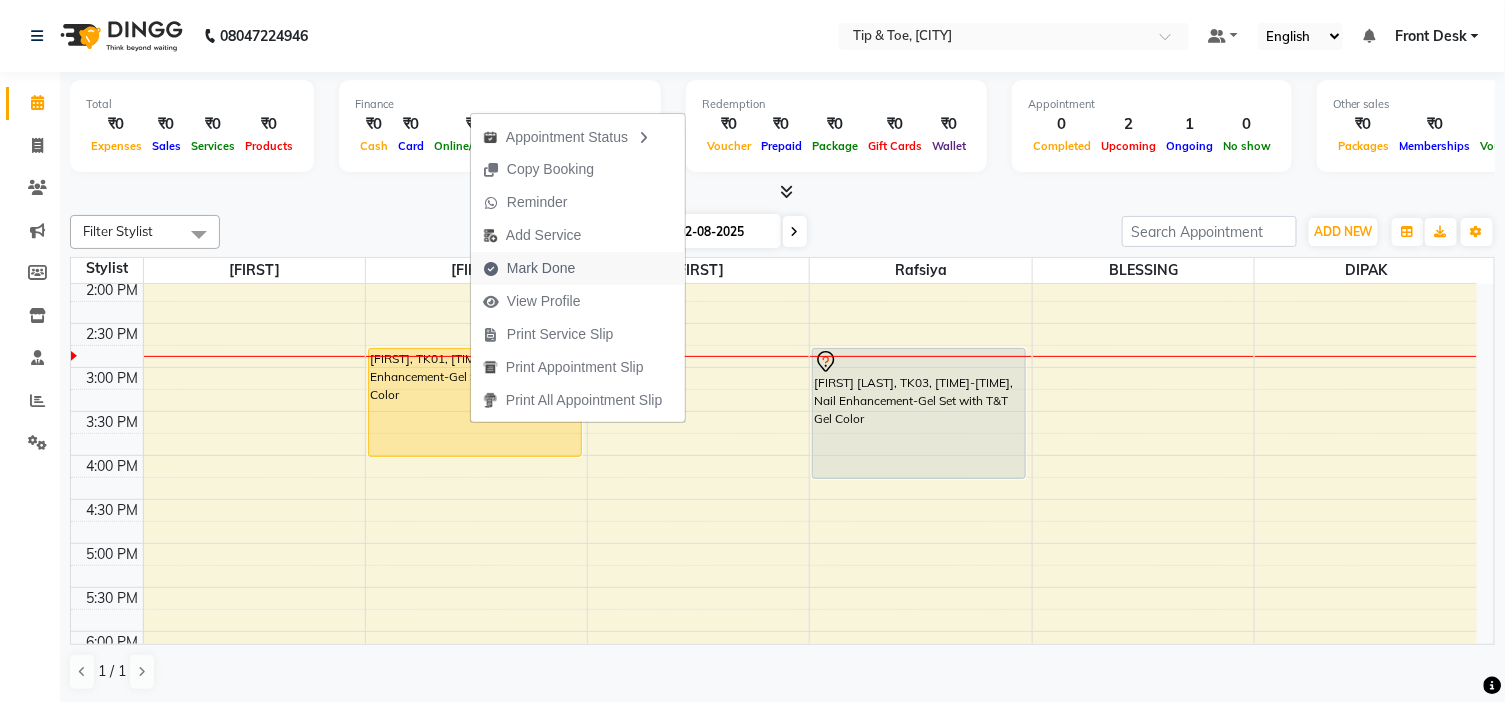 click on "Mark Done" at bounding box center [541, 268] 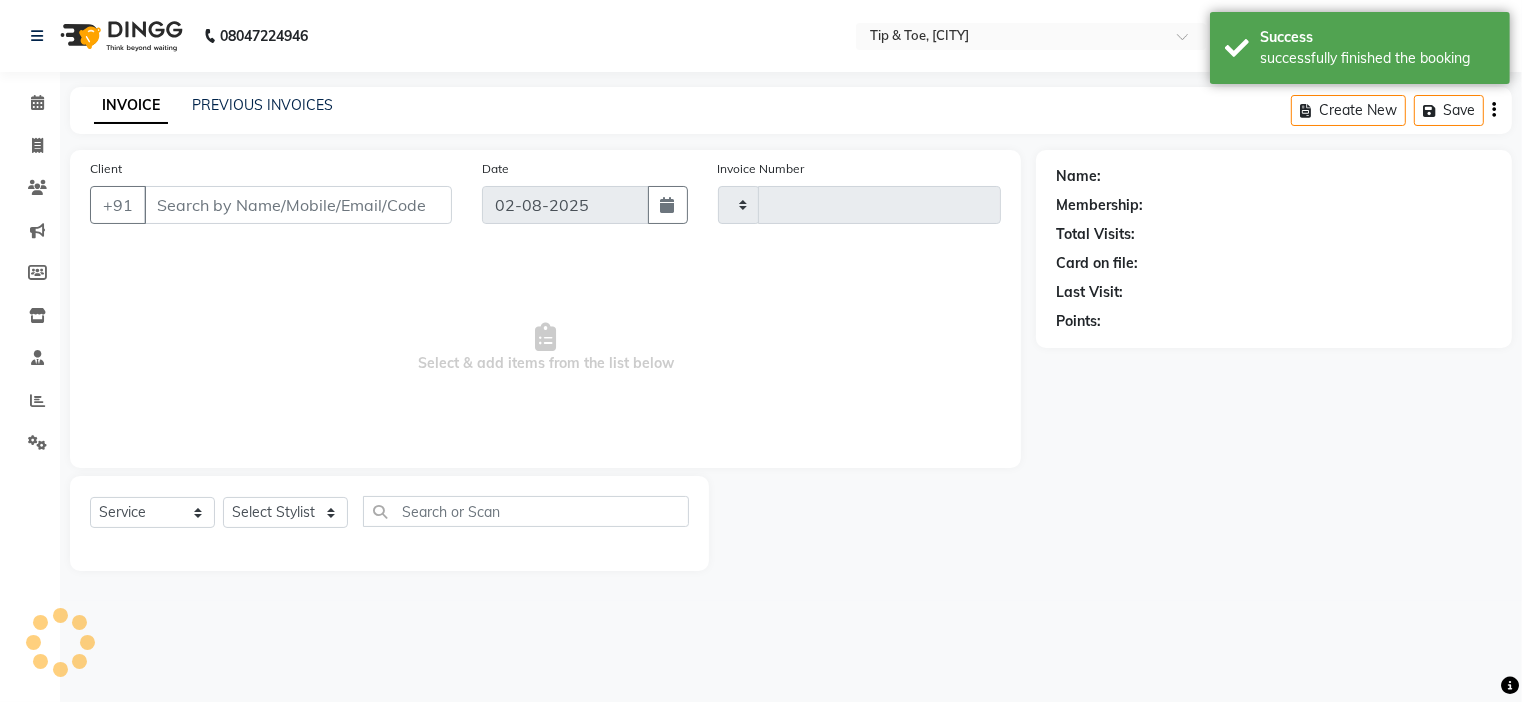 type on "0774" 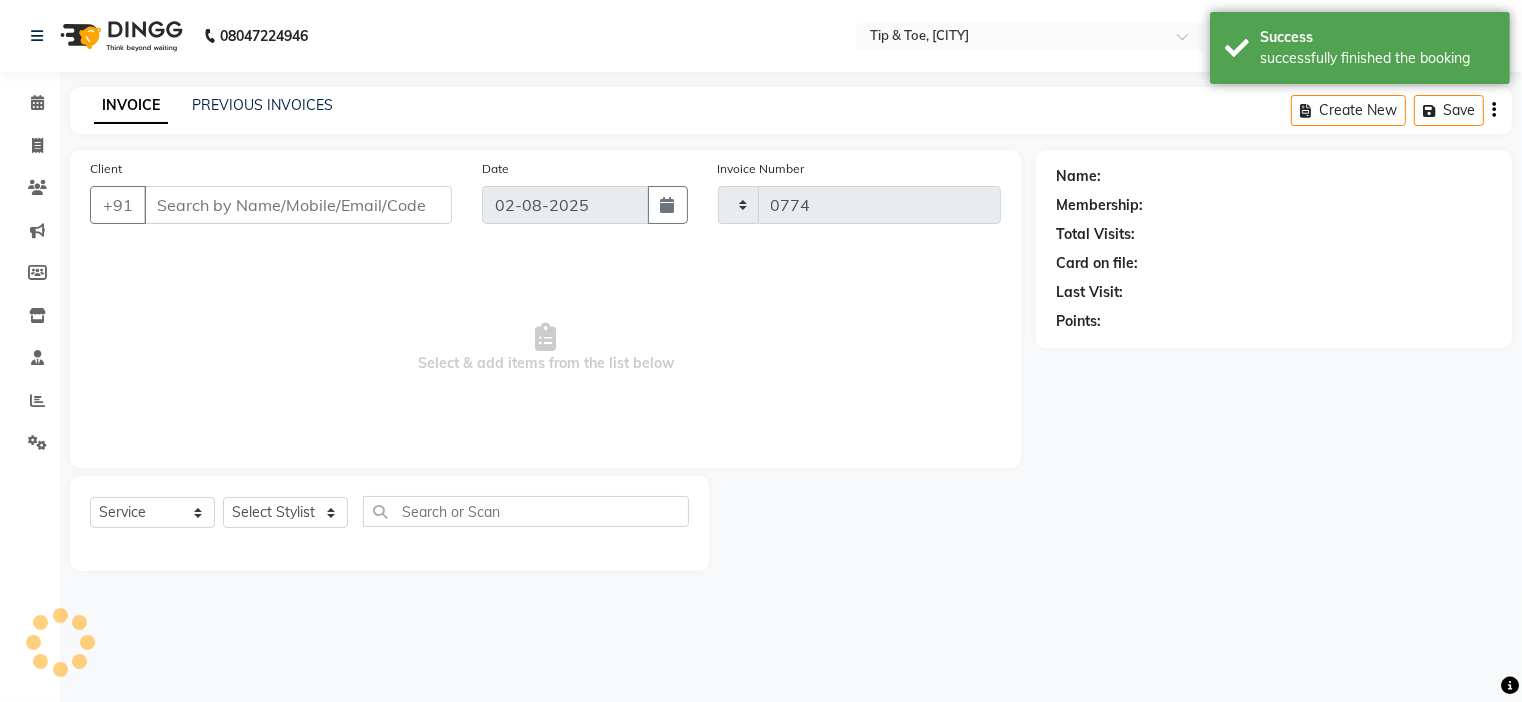 select on "5360" 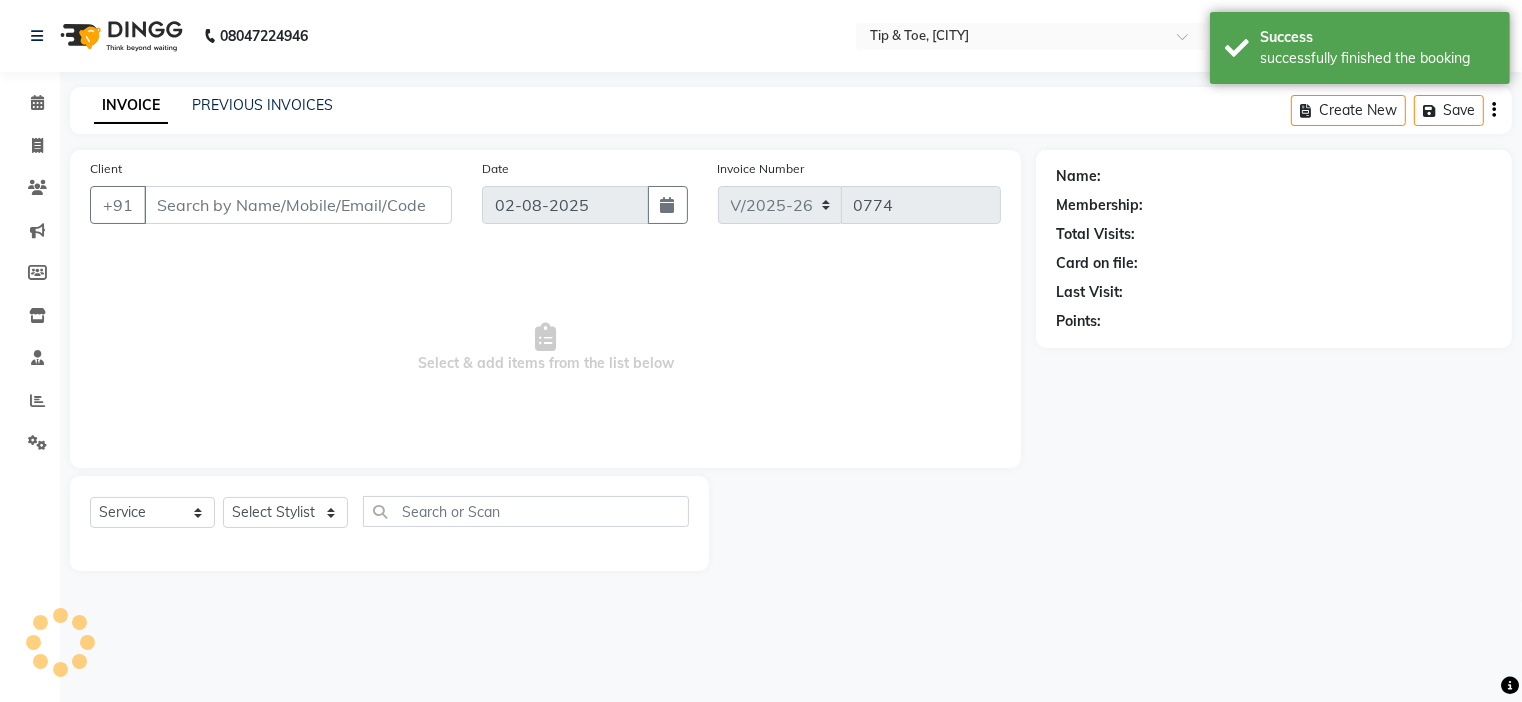 type on "[PHONE]" 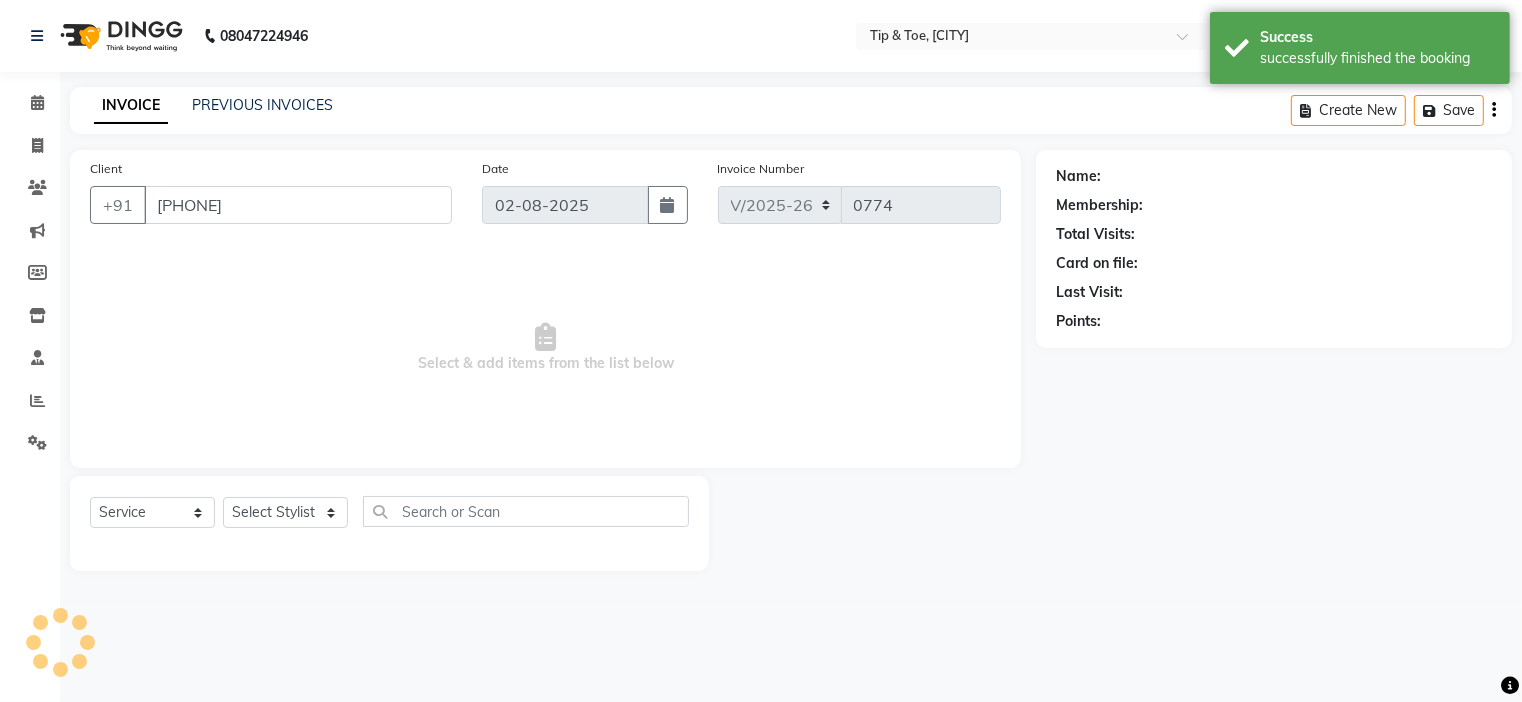 select on "37611" 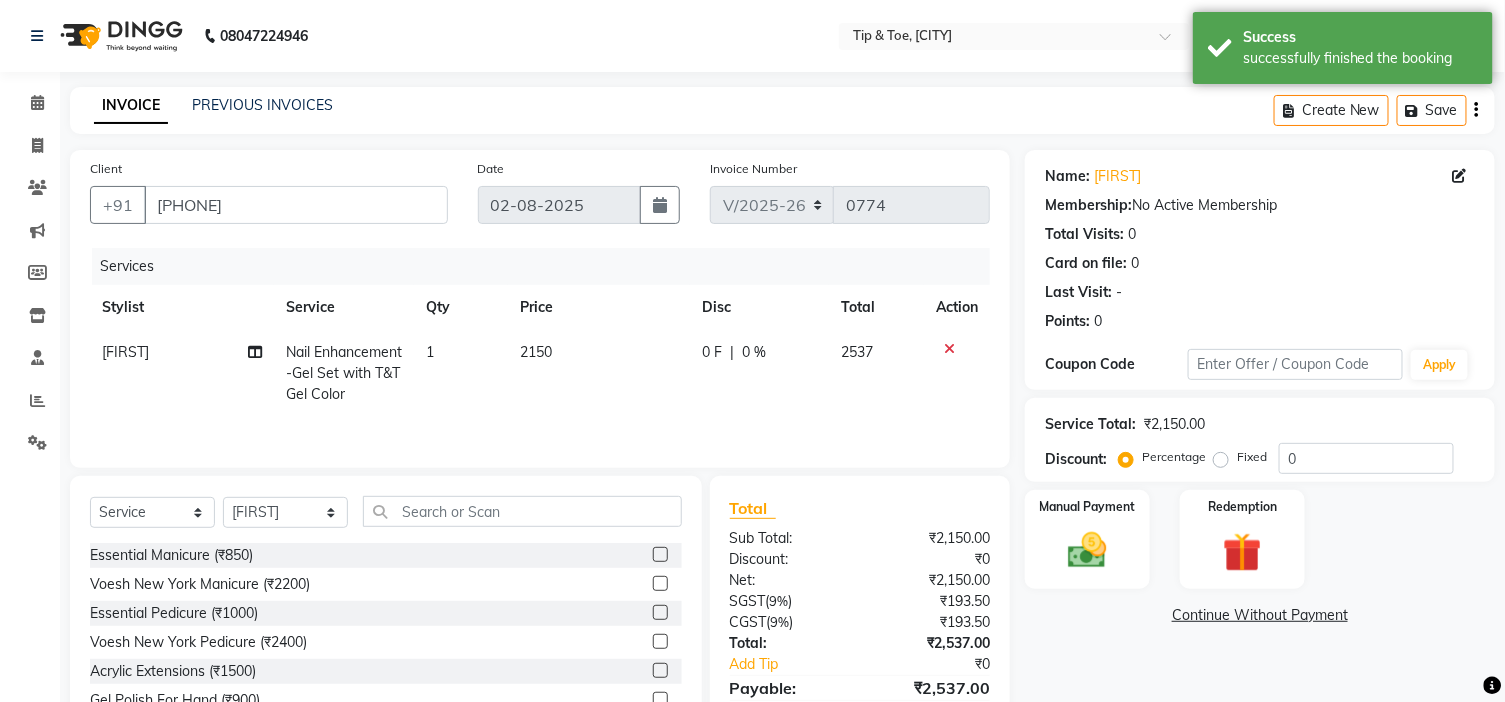 click 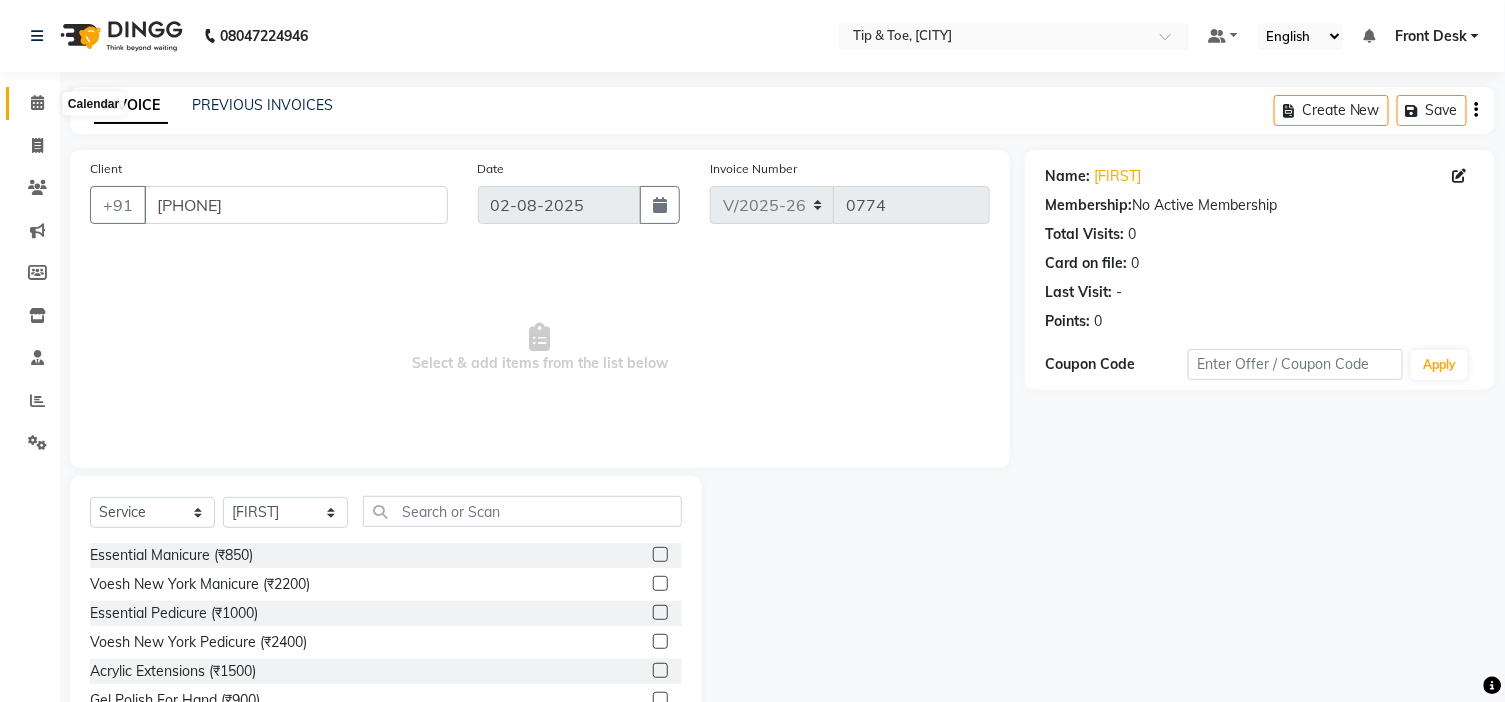 click 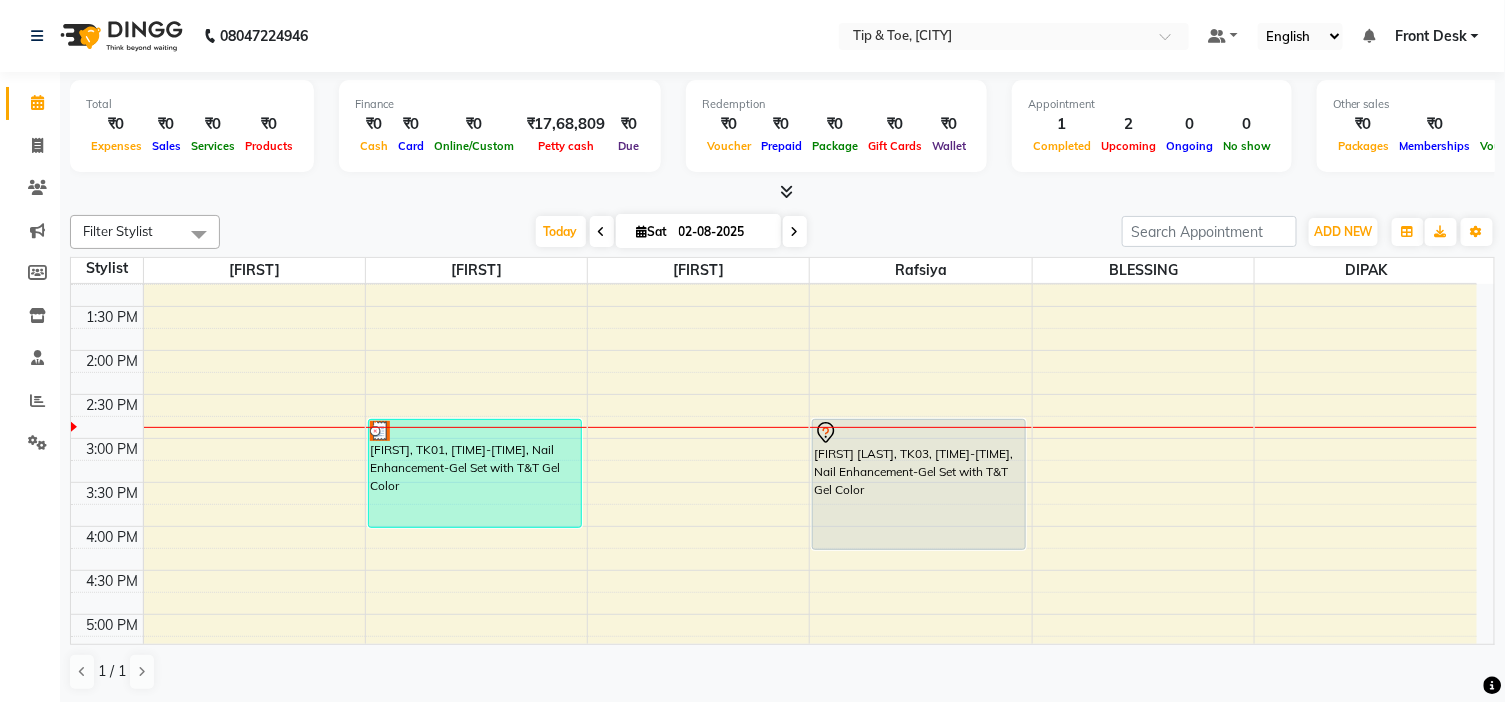 scroll, scrollTop: 444, scrollLeft: 0, axis: vertical 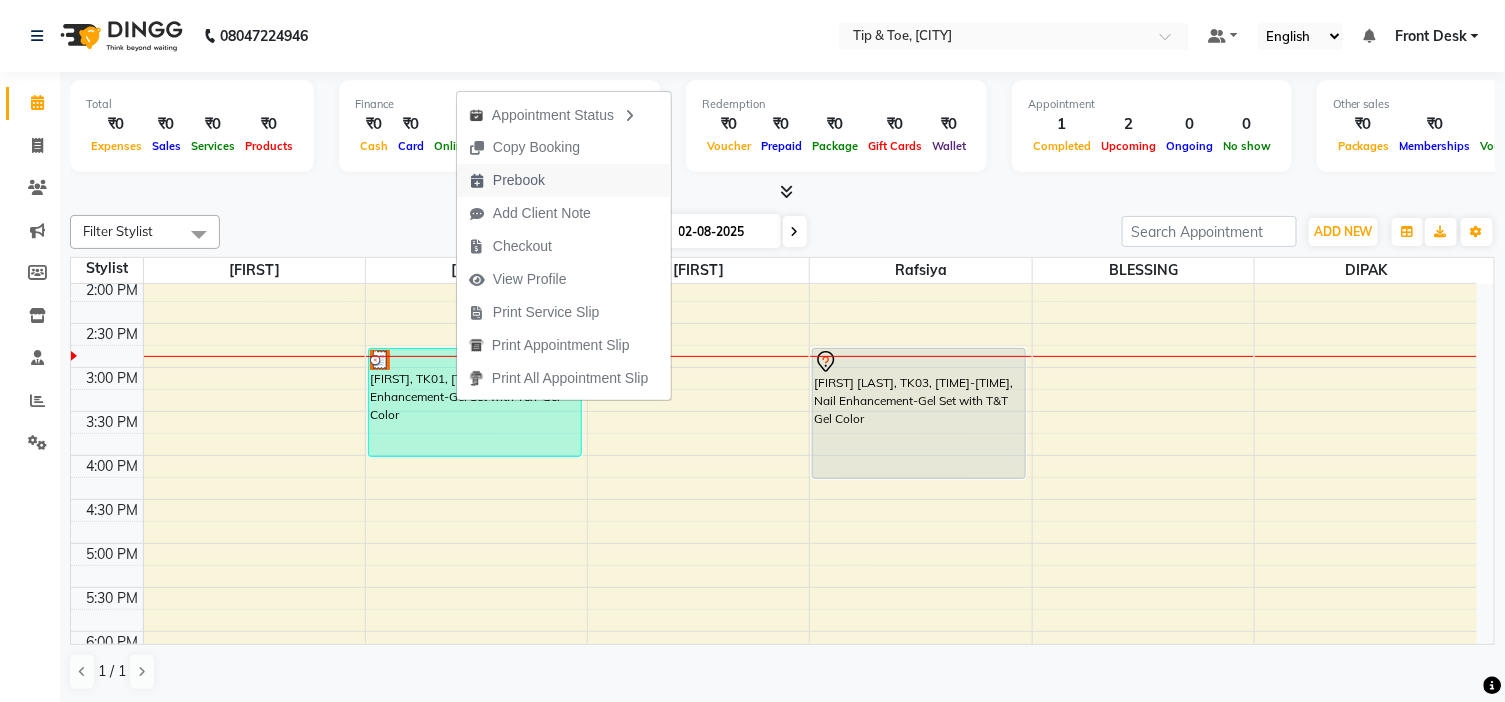click on "Prebook" at bounding box center [519, 180] 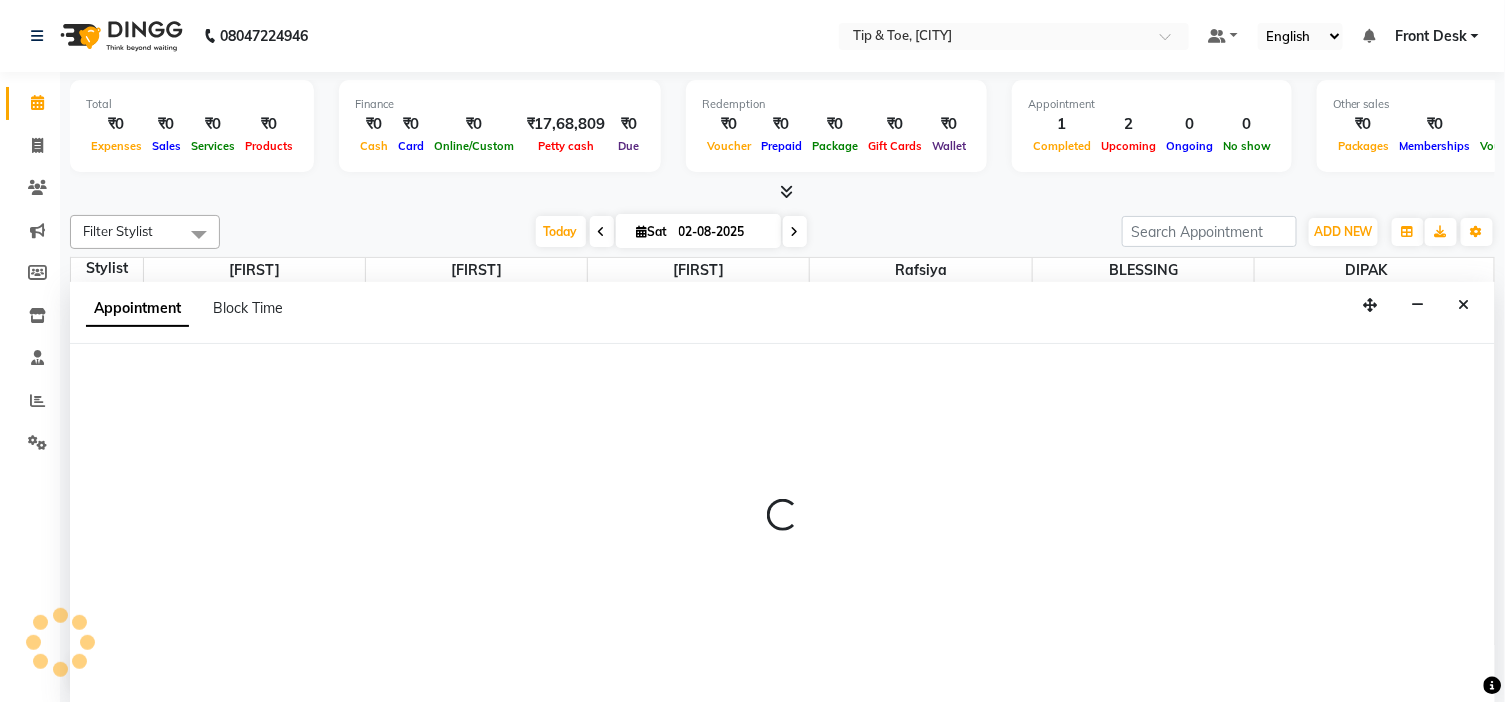 select on "37611" 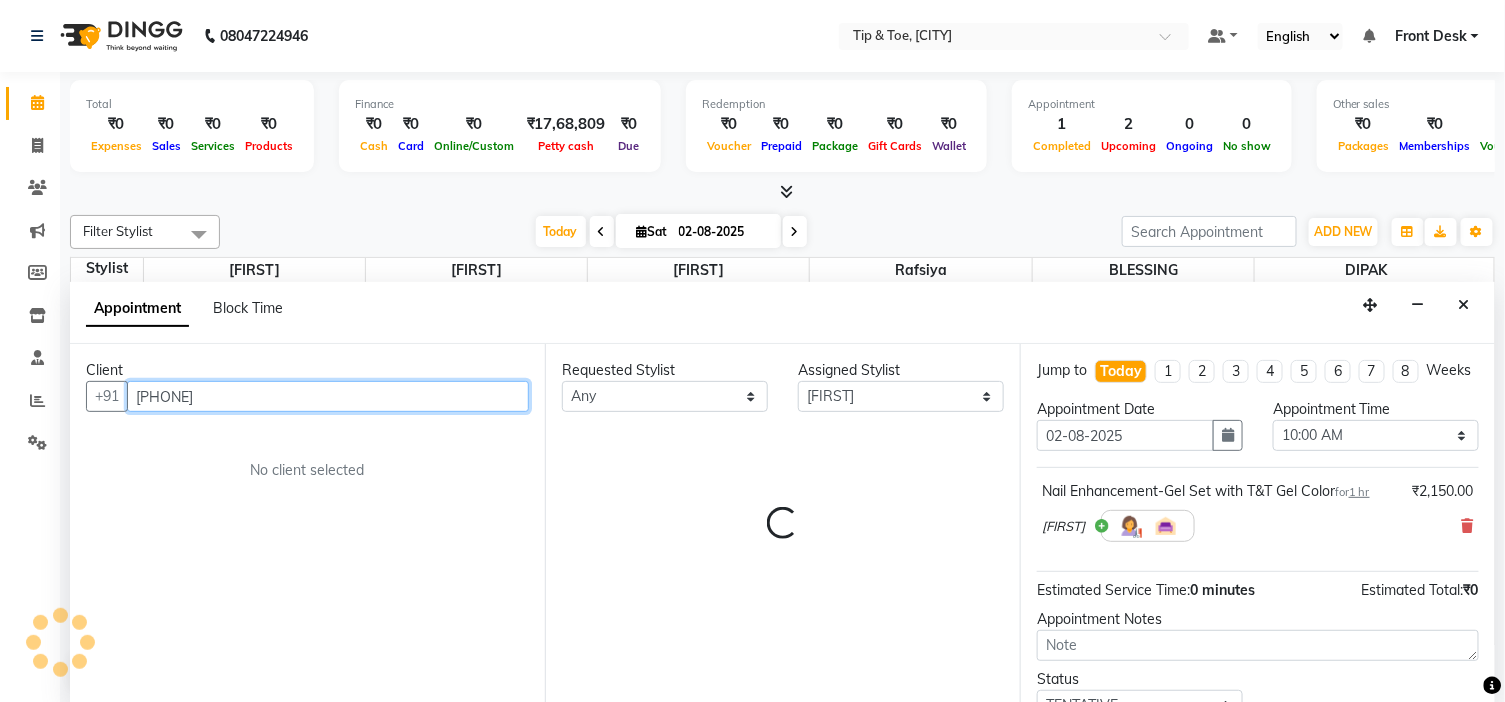 scroll, scrollTop: 1, scrollLeft: 0, axis: vertical 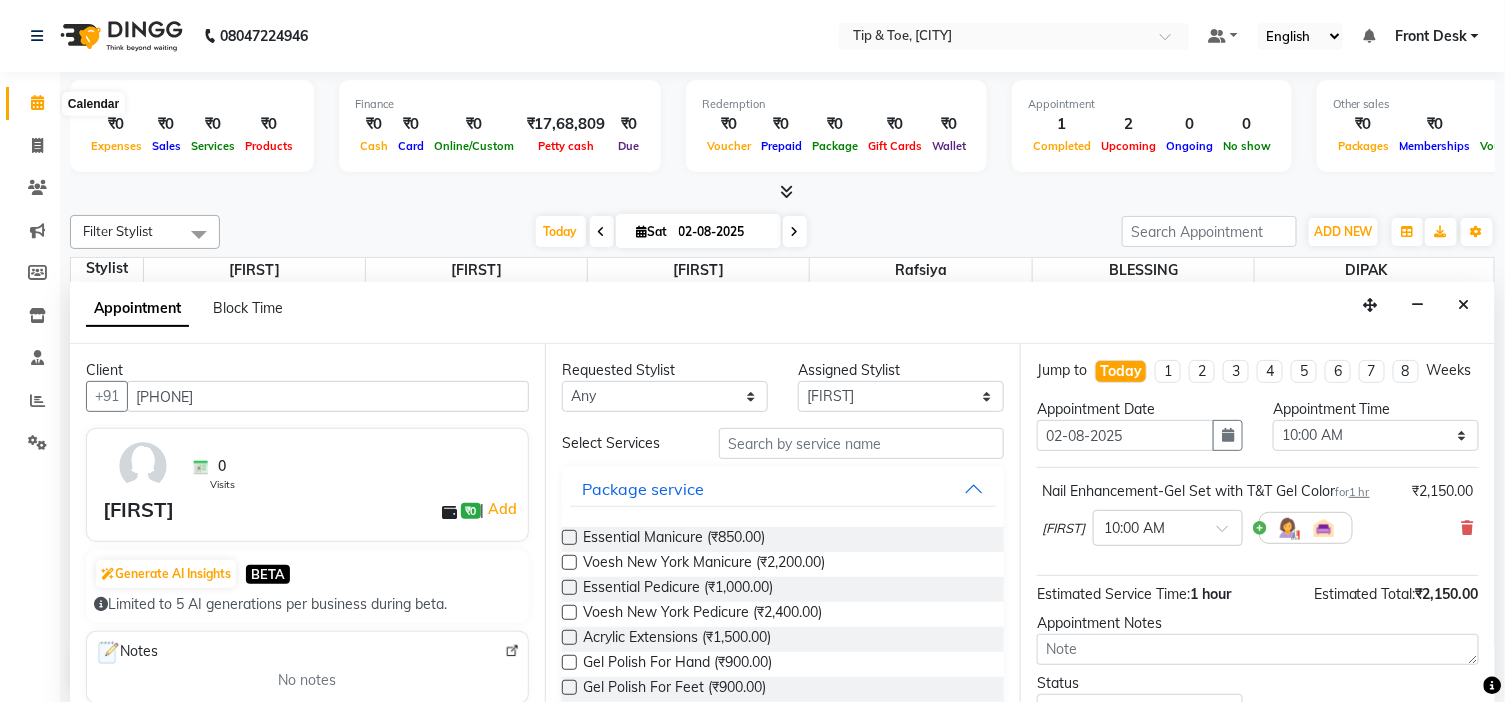 click 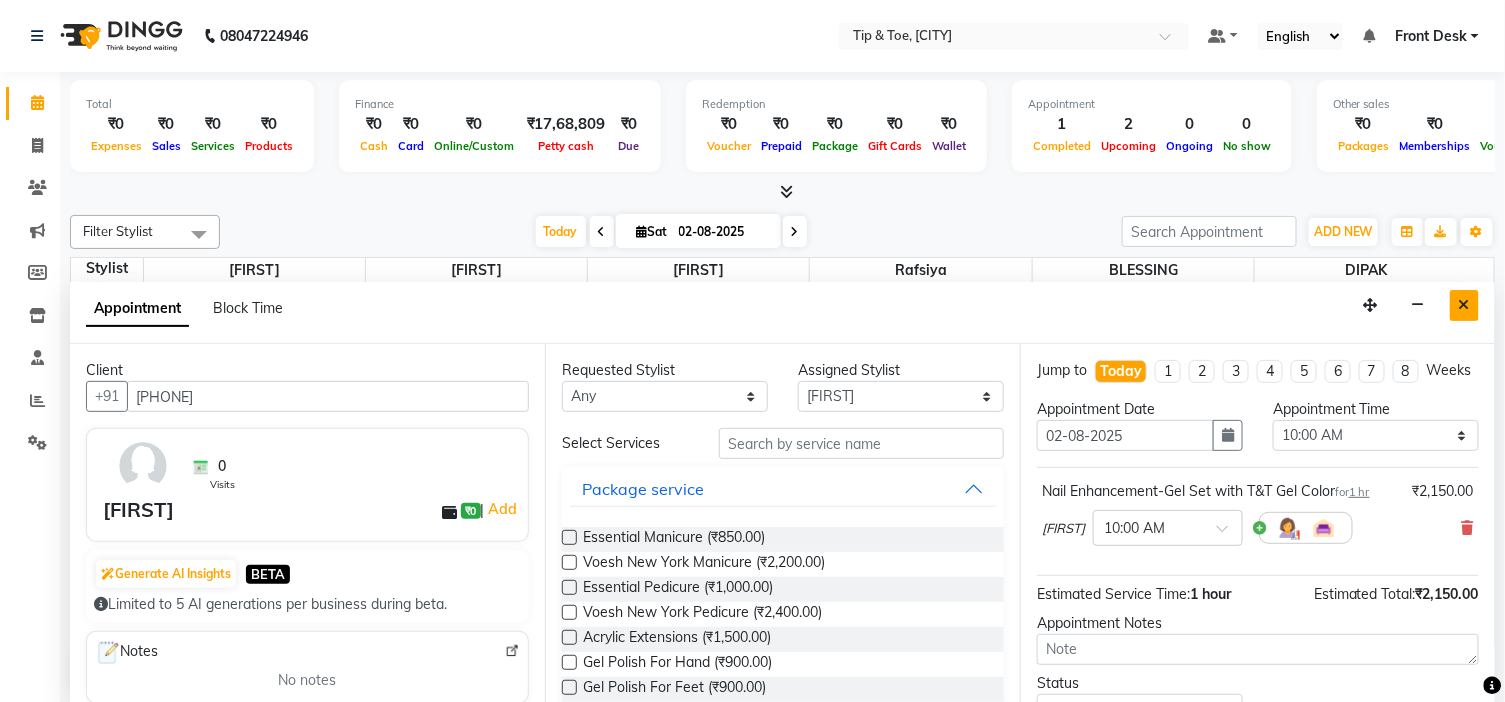 click at bounding box center (1464, 305) 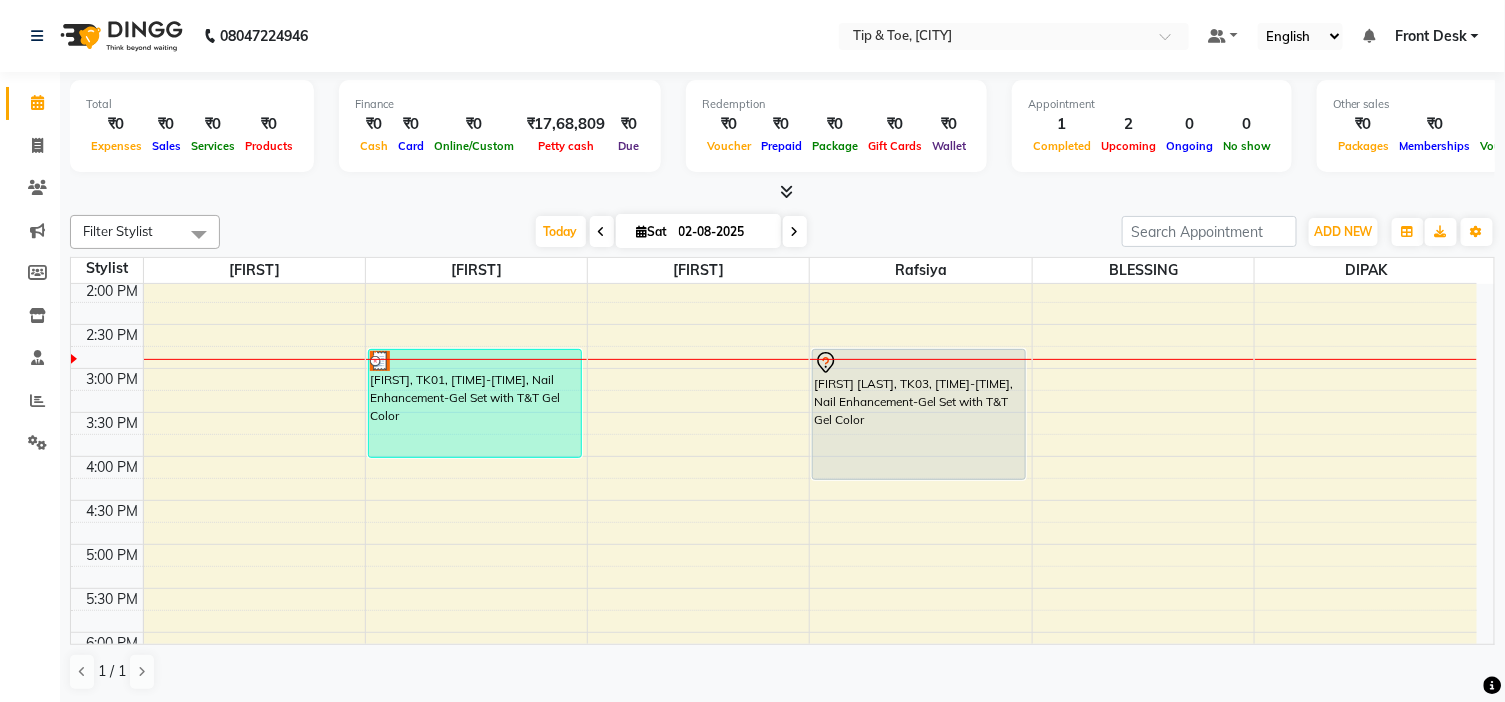 click on "[TIME] [TIME] [TIME] [TIME] [TIME] [TIME] [TIME] [TIME] [TIME] [TIME] [TIME] [TIME] [TIME] [TIME] [TIME] [TIME] [TIME] [TIME] [TIME] [TIME] [TIME] [TIME] [TIME] [TIME] [TIME] [TIME]     [FIRST], TK01, [TIME]-[TIME], Nail Enhancement-Gel Set with T&T Gel Color             [FIRST] [LAST], TK03, [TIME]-[TIME], Nail Enhancement-Gel Set with T&T Gel Color             BOVILIA, TK02, [TIME]-[TIME], Nail Maintenance-Acrylic Removal" at bounding box center [774, 412] 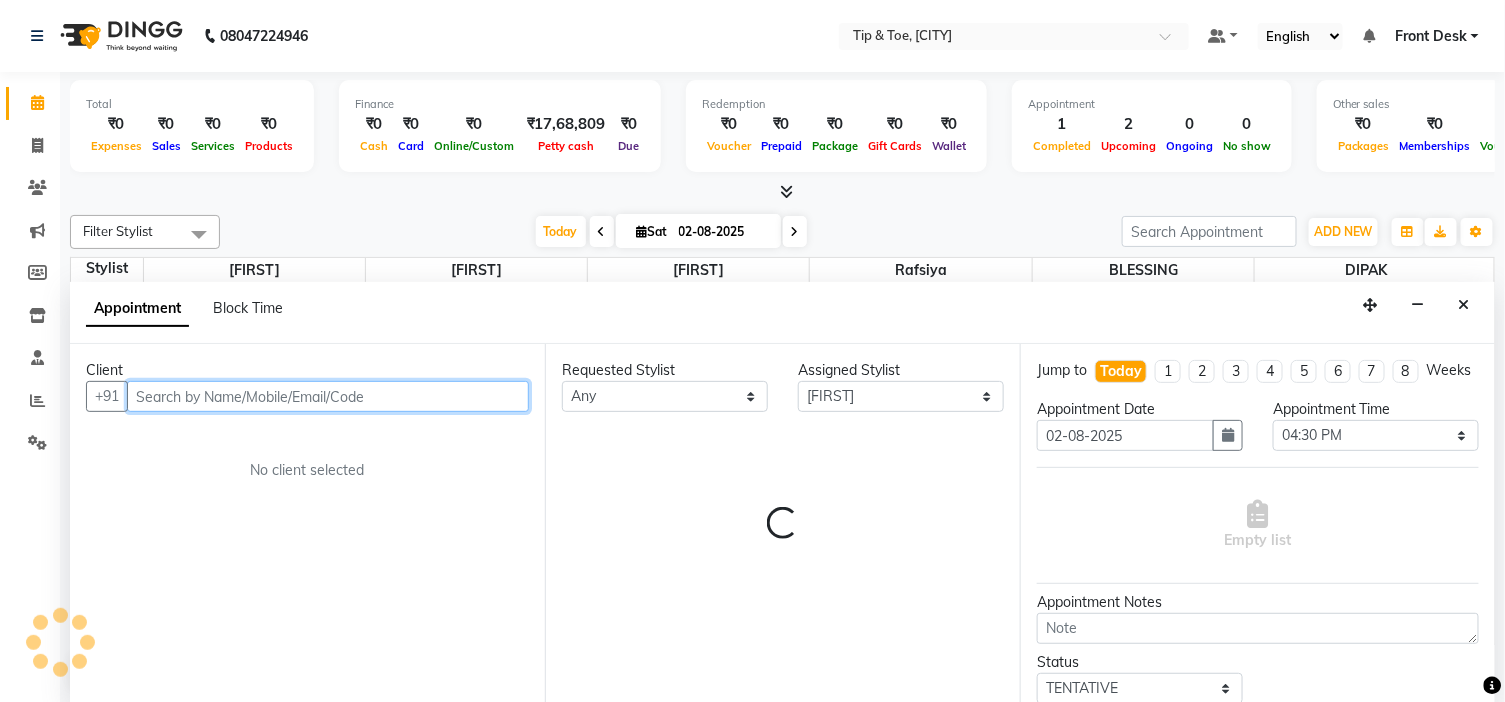 scroll, scrollTop: 1, scrollLeft: 0, axis: vertical 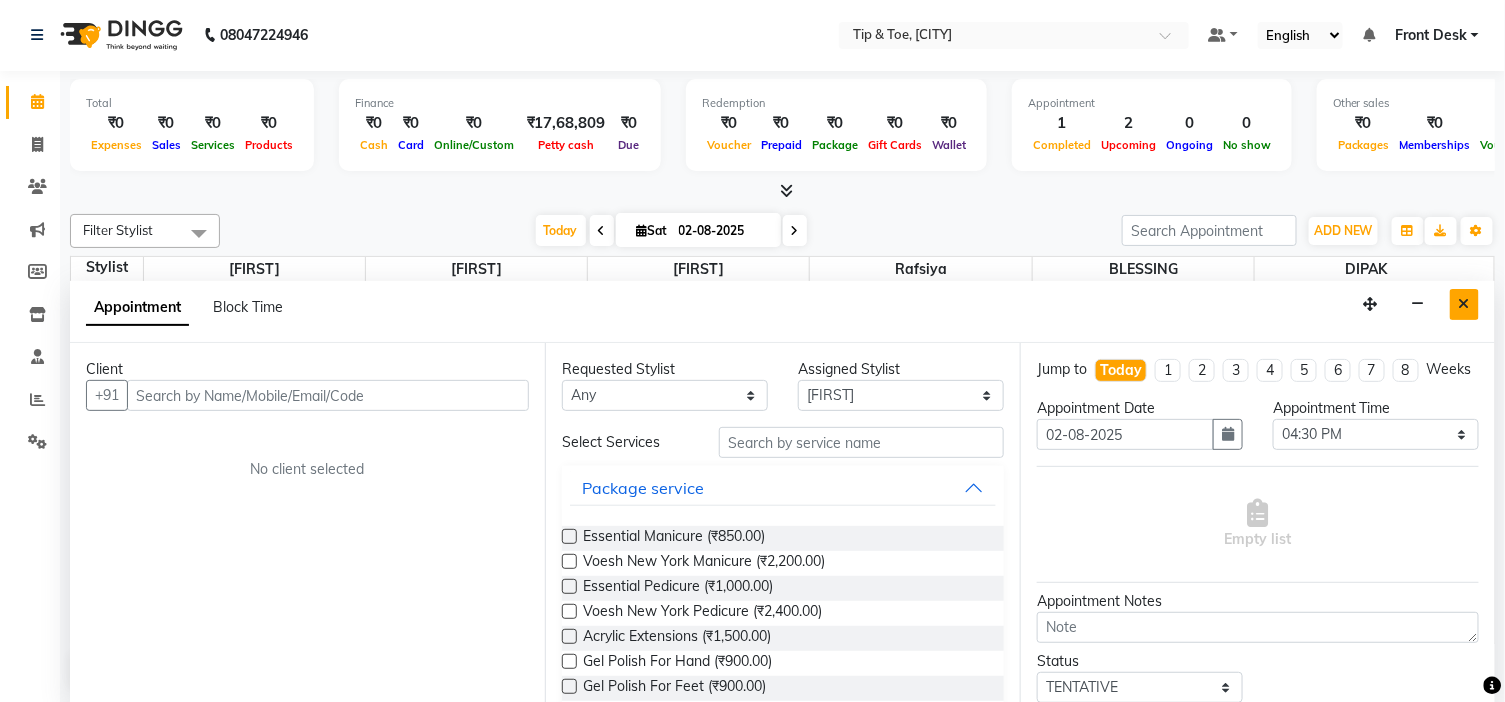 click at bounding box center [1464, 304] 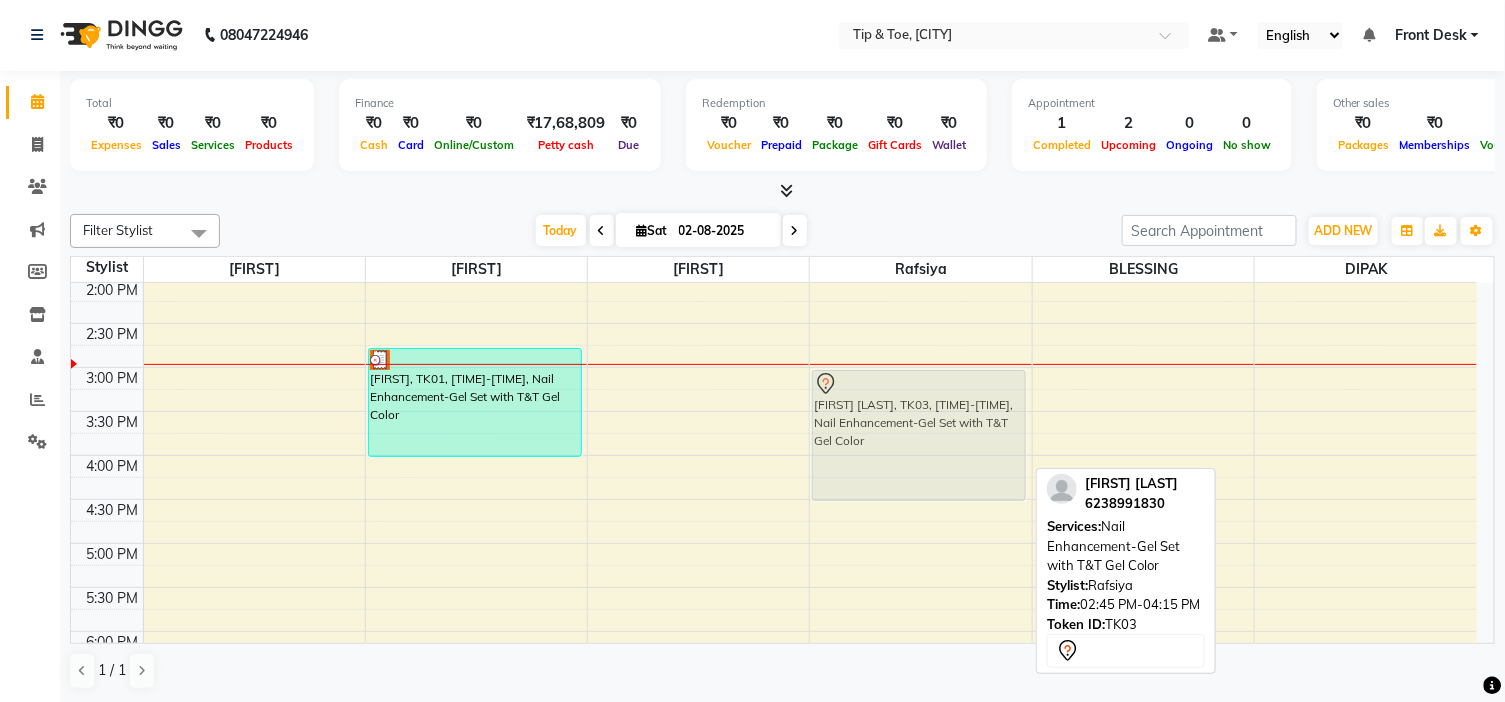 click on "[FIRST] [LAST], TK03, [TIME]-[TIME], Nail Enhancement-Gel Set with T&T Gel Color             BOVILIA, TK02, [TIME]-[TIME], Nail Maintenance-Acrylic Removal             [FIRST] [LAST], TK03, [TIME]-[TIME], Nail Enhancement-Gel Set with T&T Gel Color" at bounding box center [920, 411] 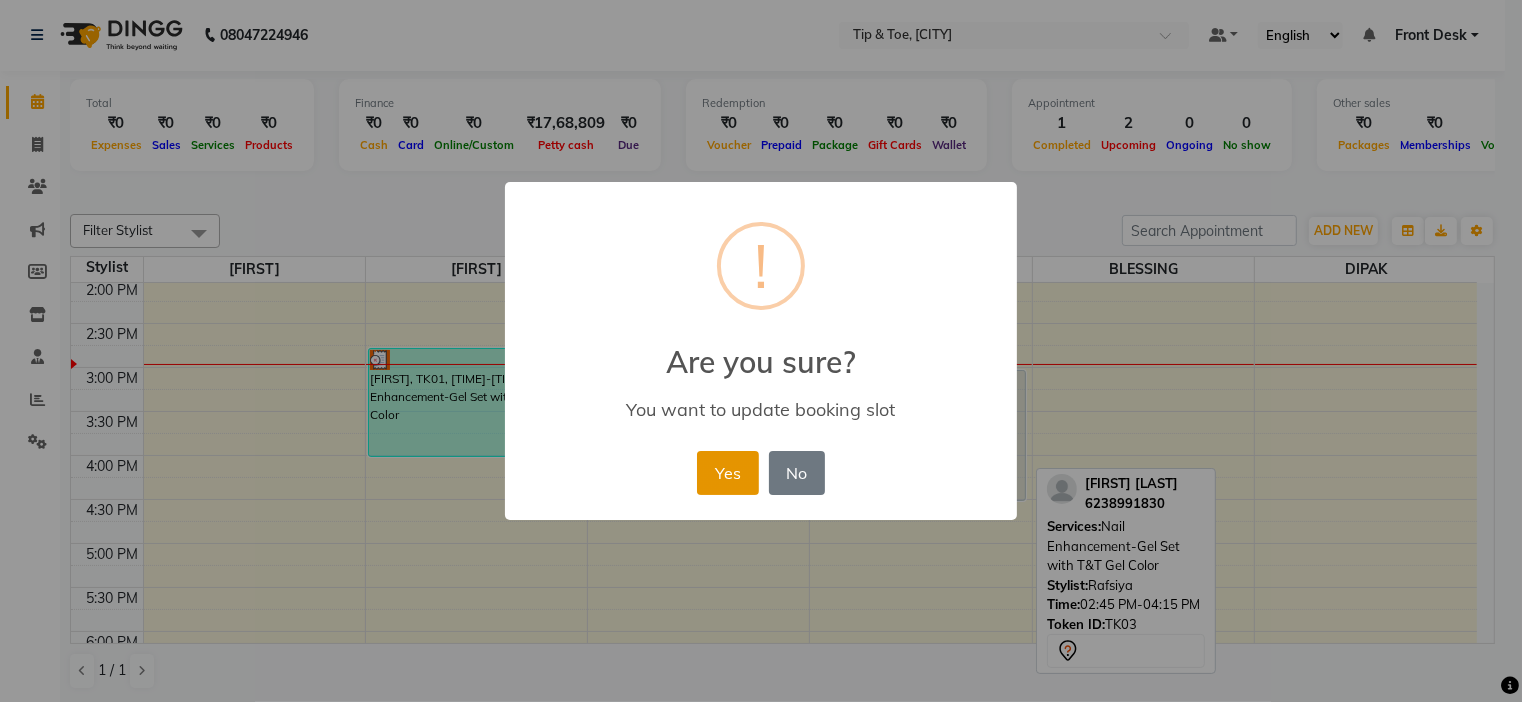 click on "Yes" at bounding box center [727, 473] 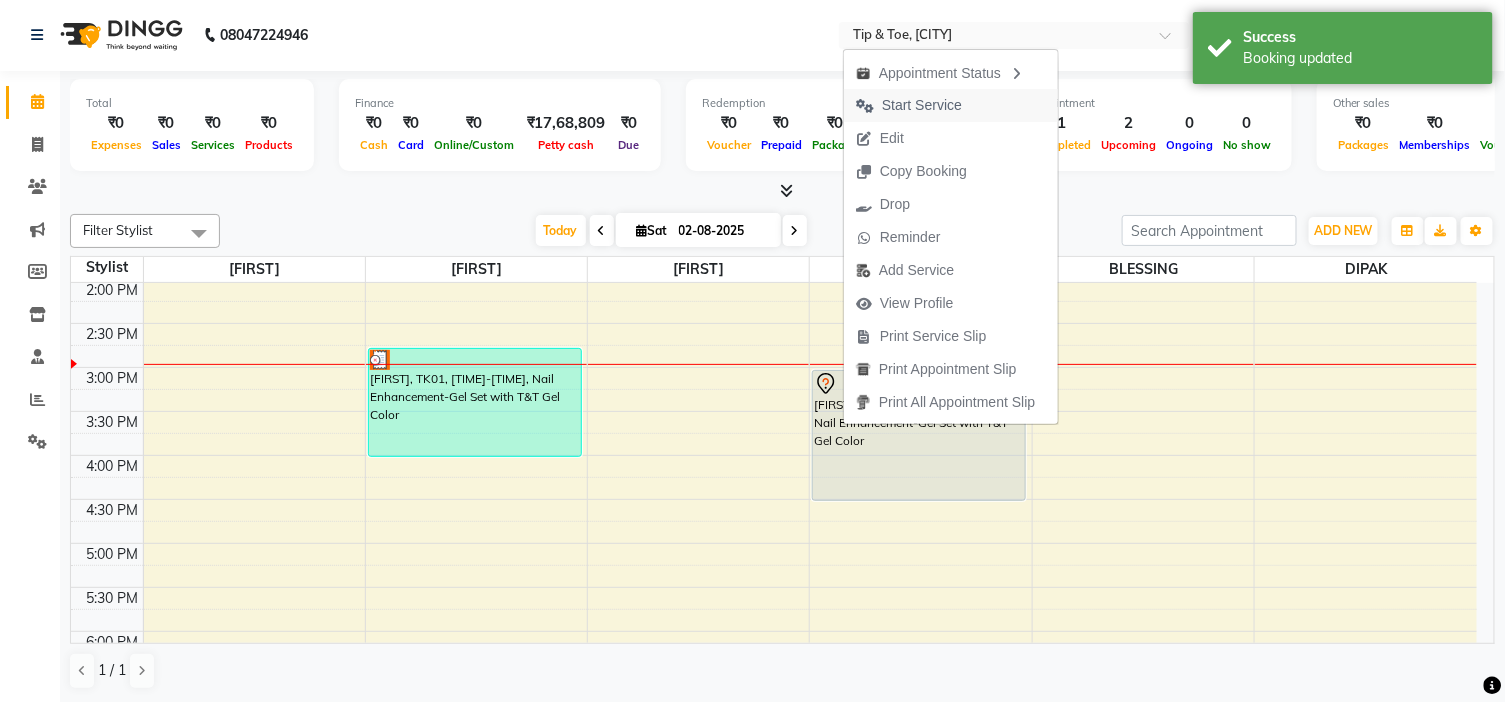 click on "Start Service" at bounding box center [922, 105] 